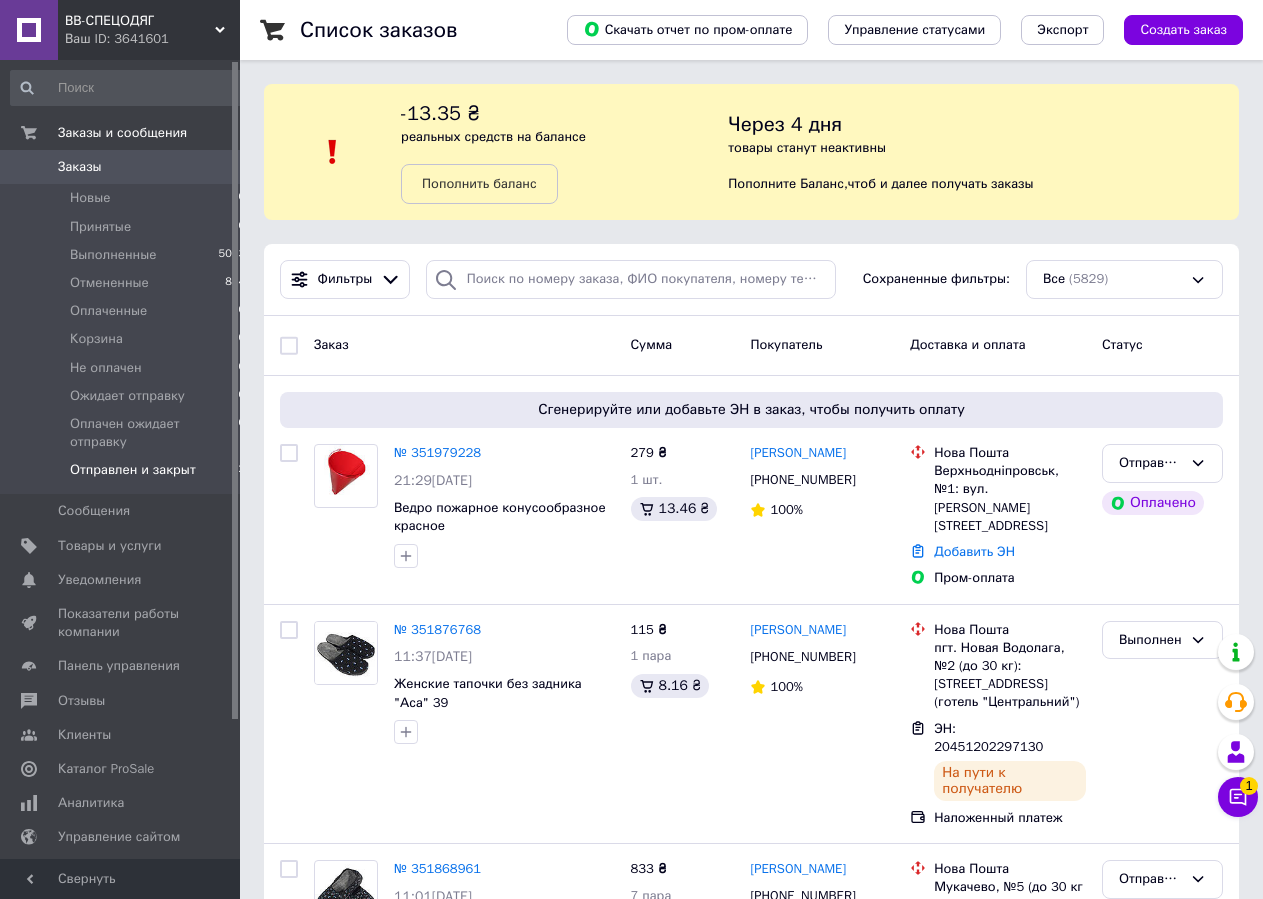 scroll, scrollTop: 0, scrollLeft: 0, axis: both 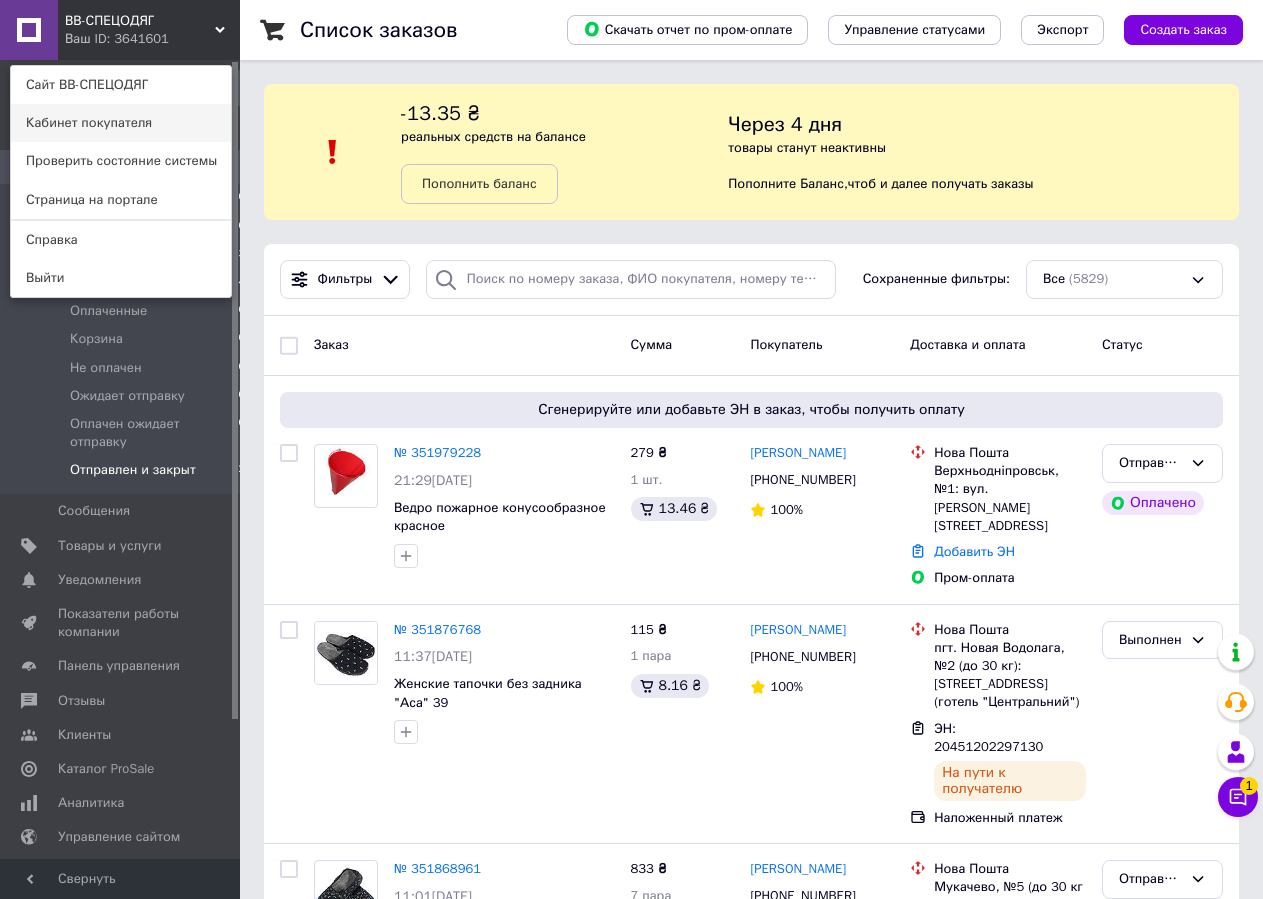 click on "Кабинет покупателя" at bounding box center (121, 123) 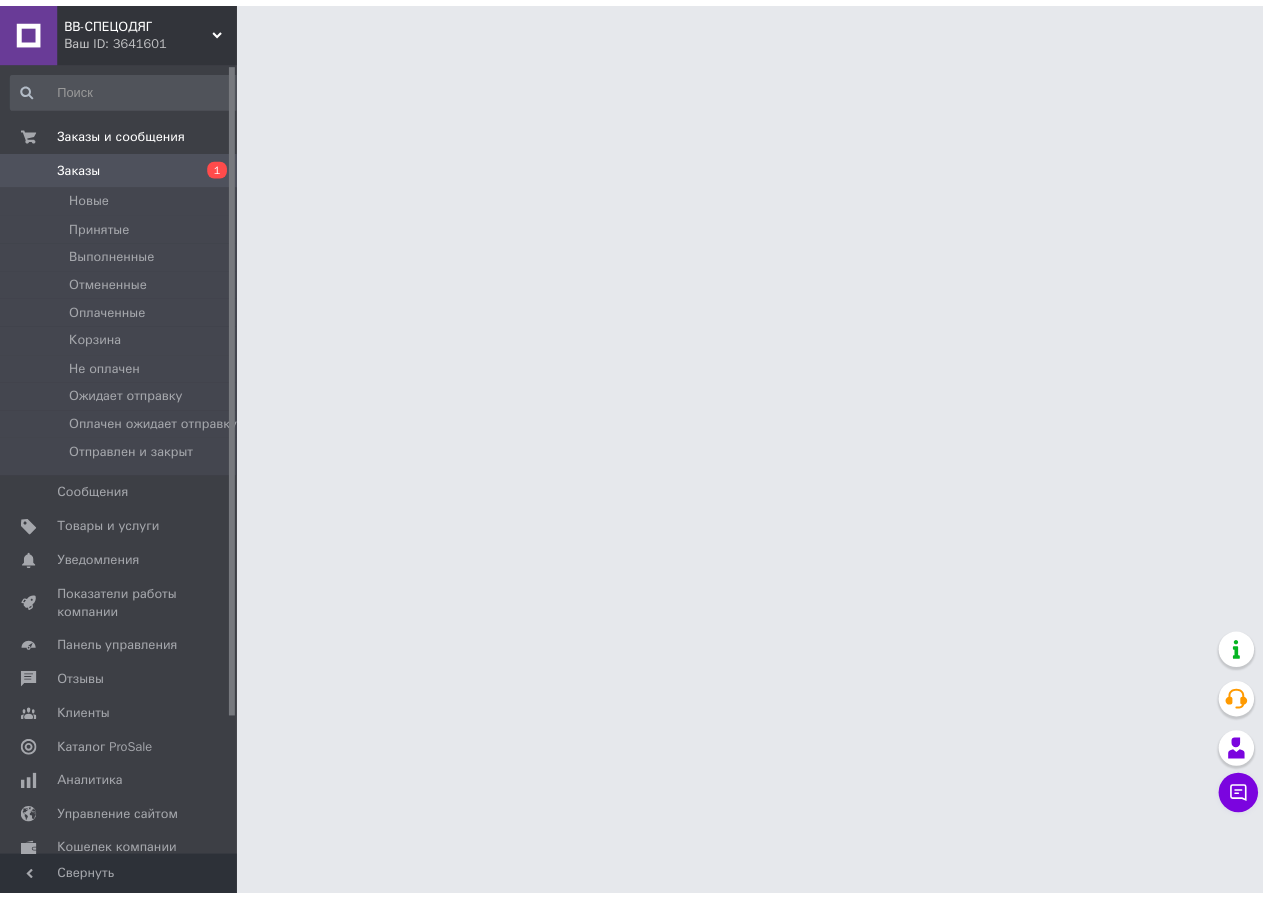 scroll, scrollTop: 0, scrollLeft: 0, axis: both 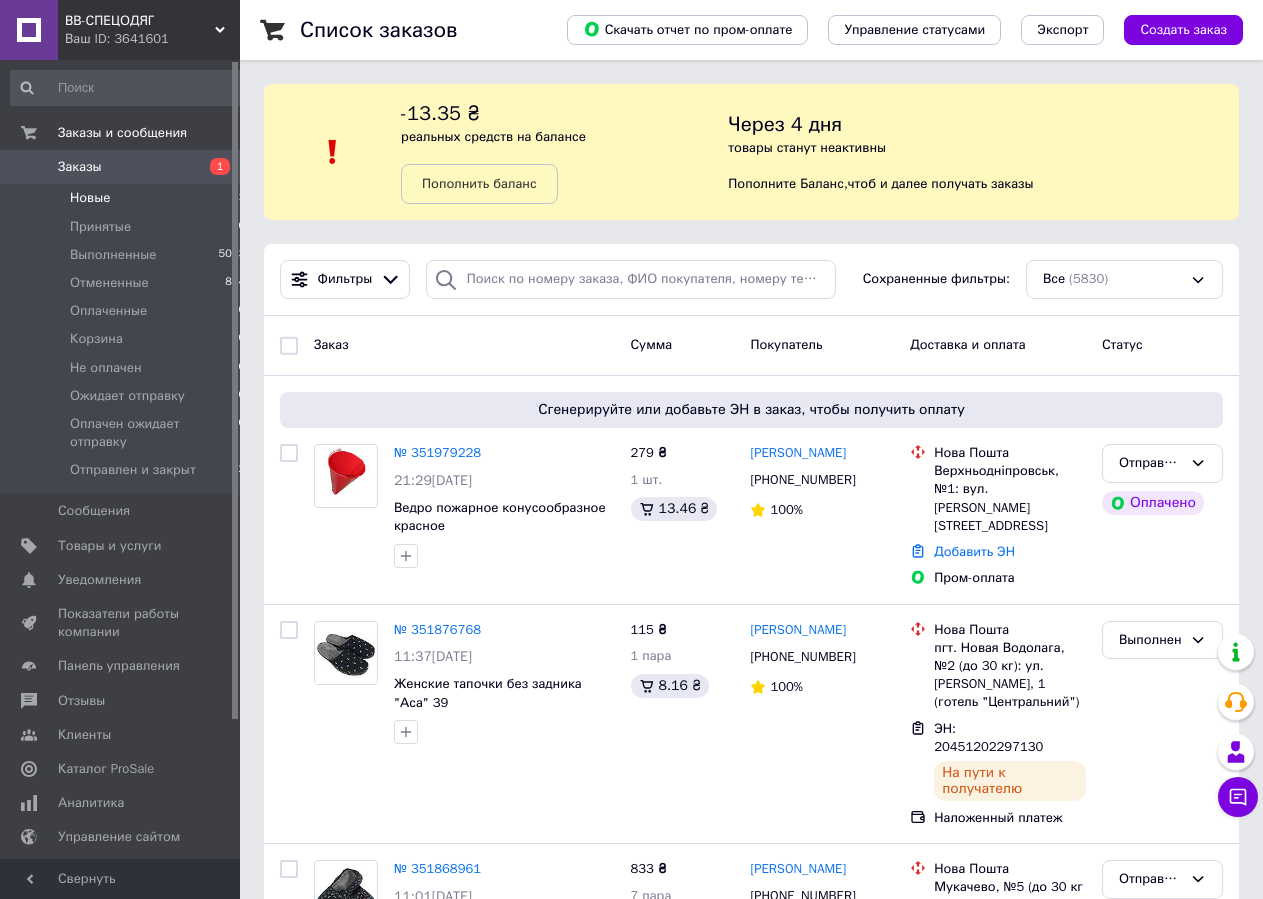 click on "Новые" at bounding box center [90, 198] 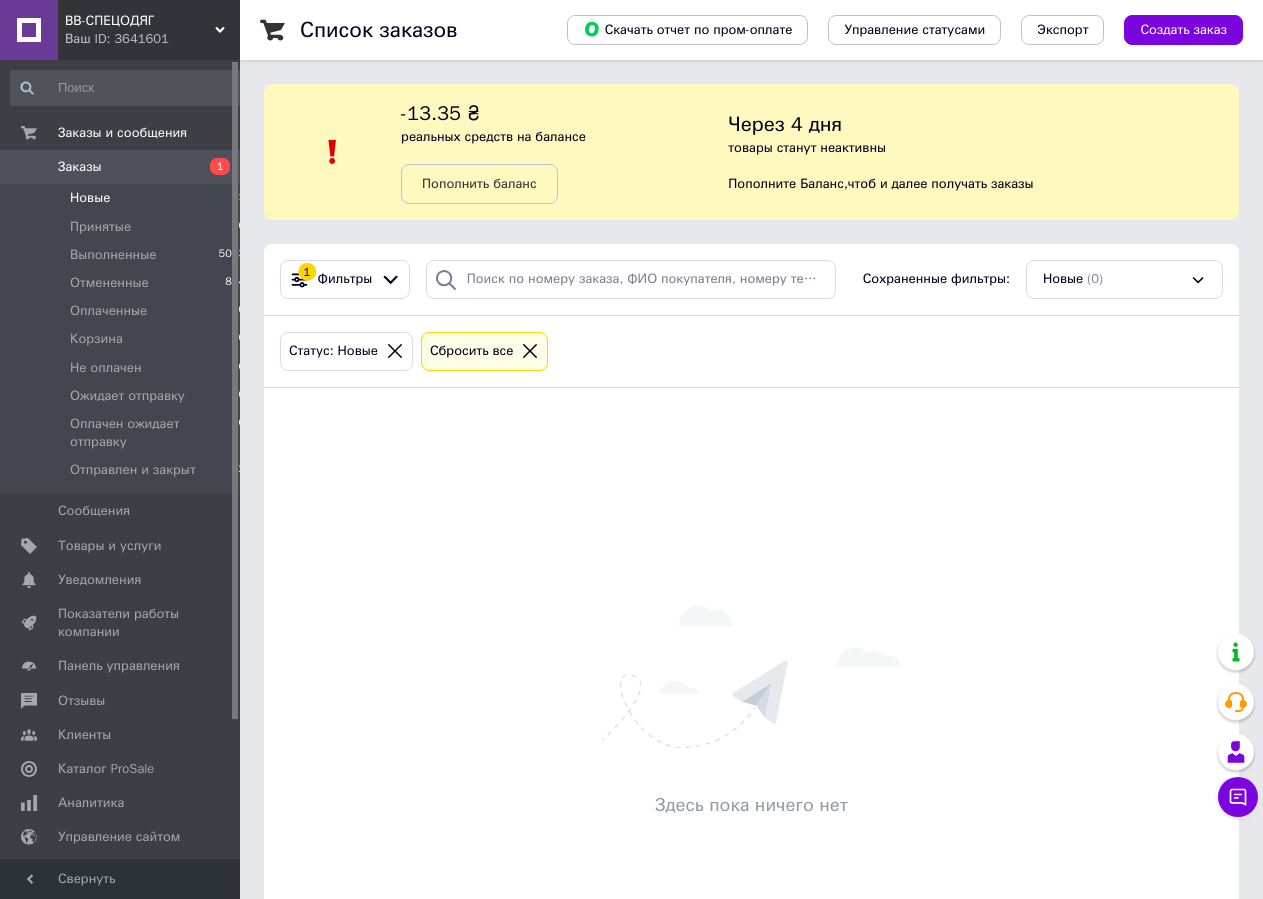 click 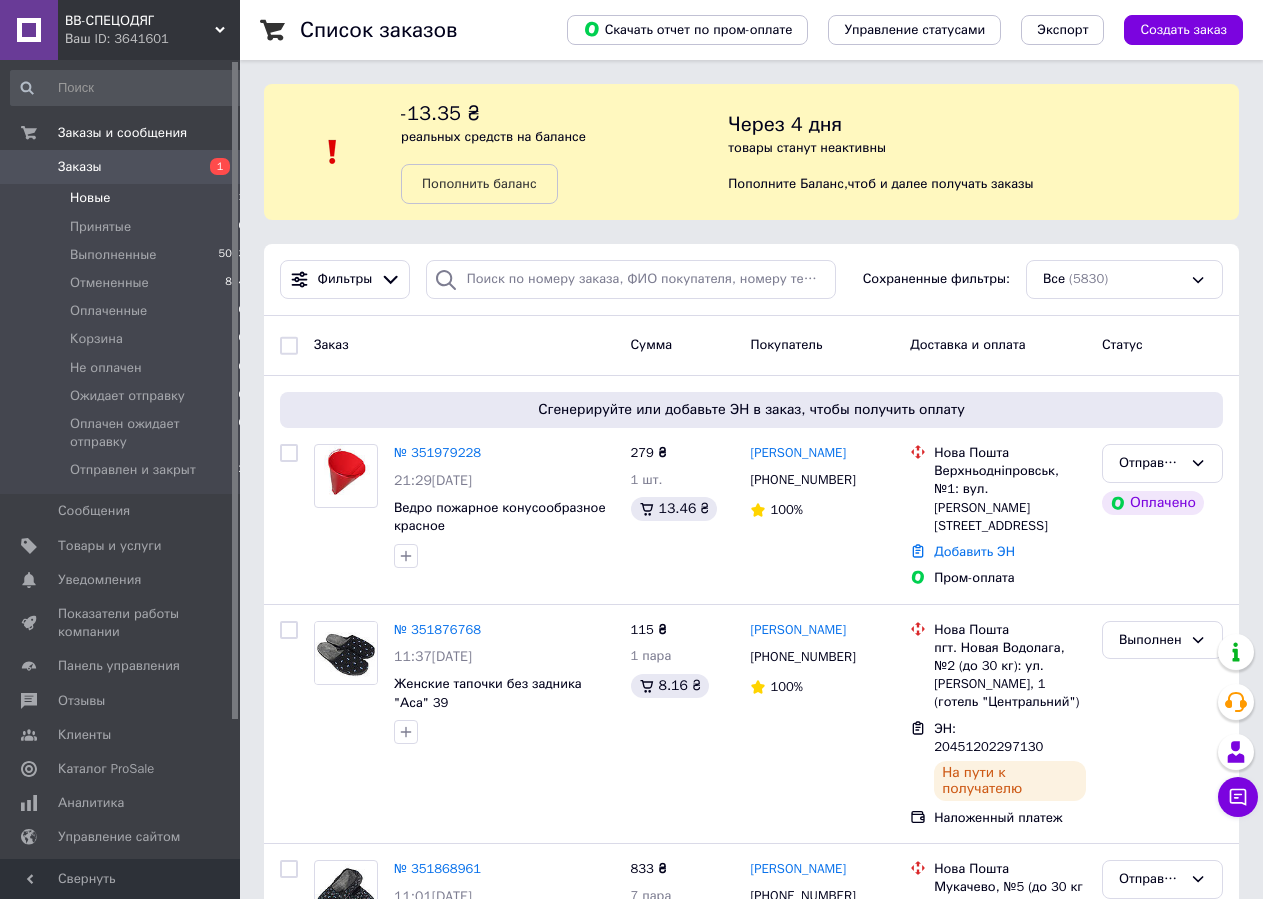click on "Новые" at bounding box center [90, 198] 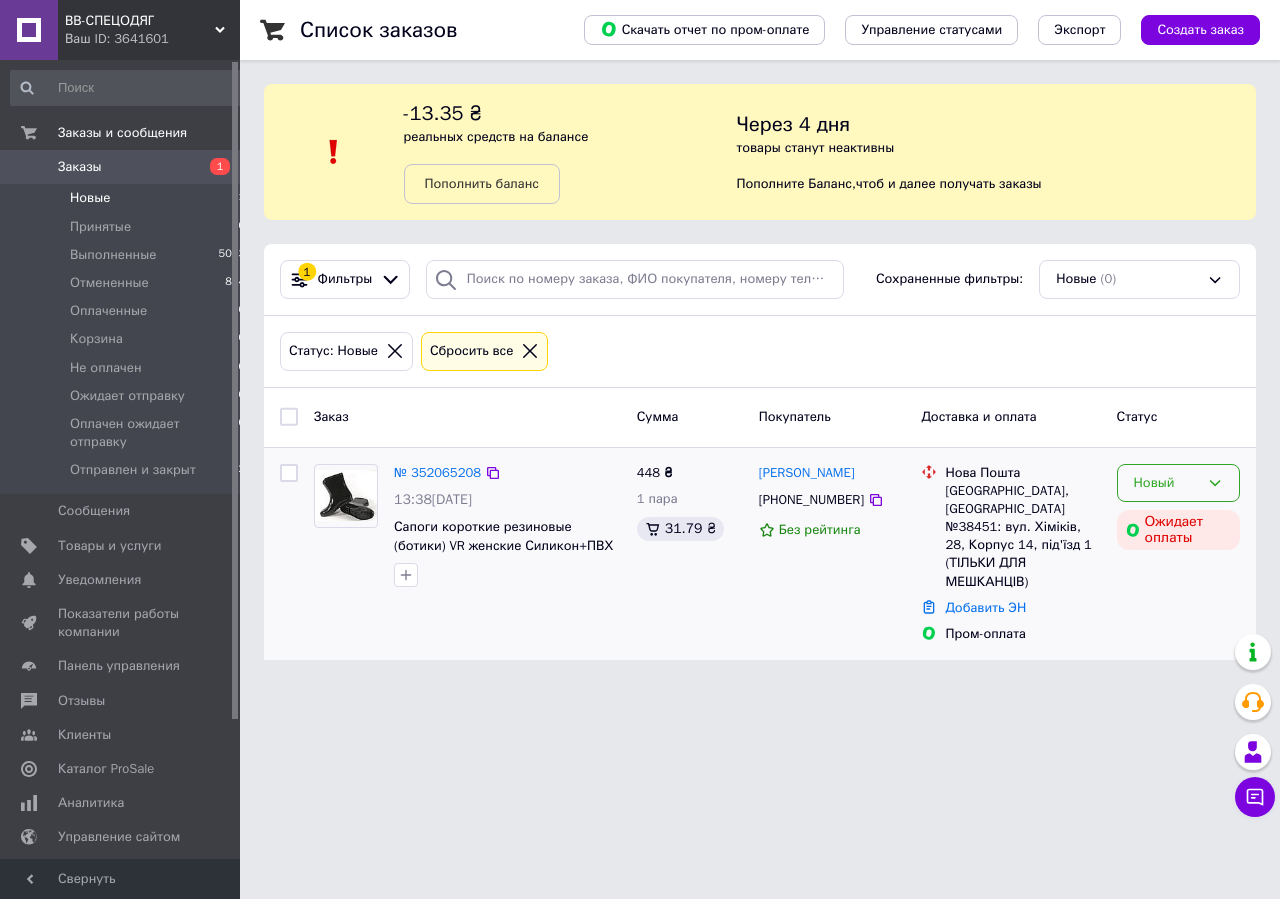 click on "Новый" at bounding box center (1166, 483) 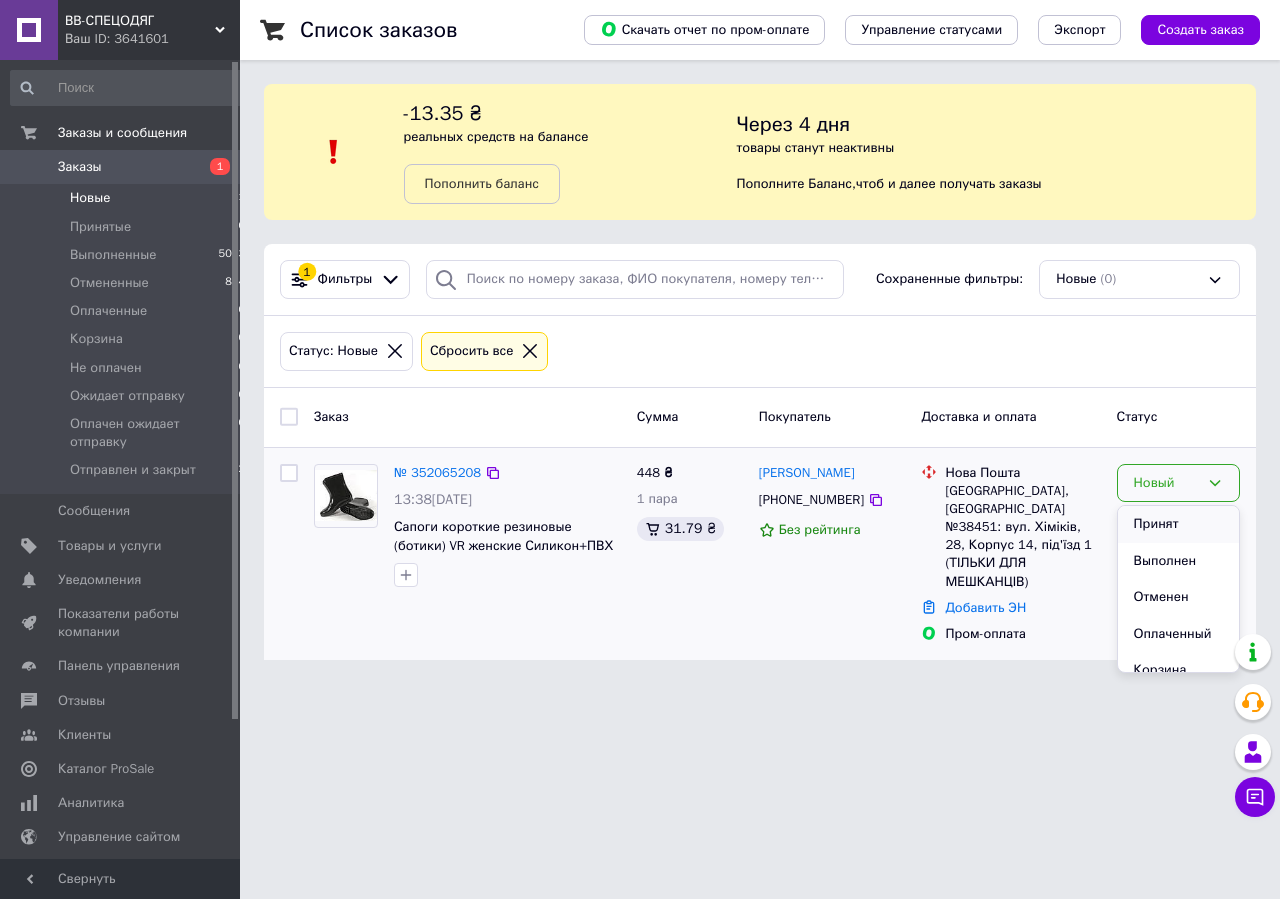 click on "Принят" at bounding box center [1178, 524] 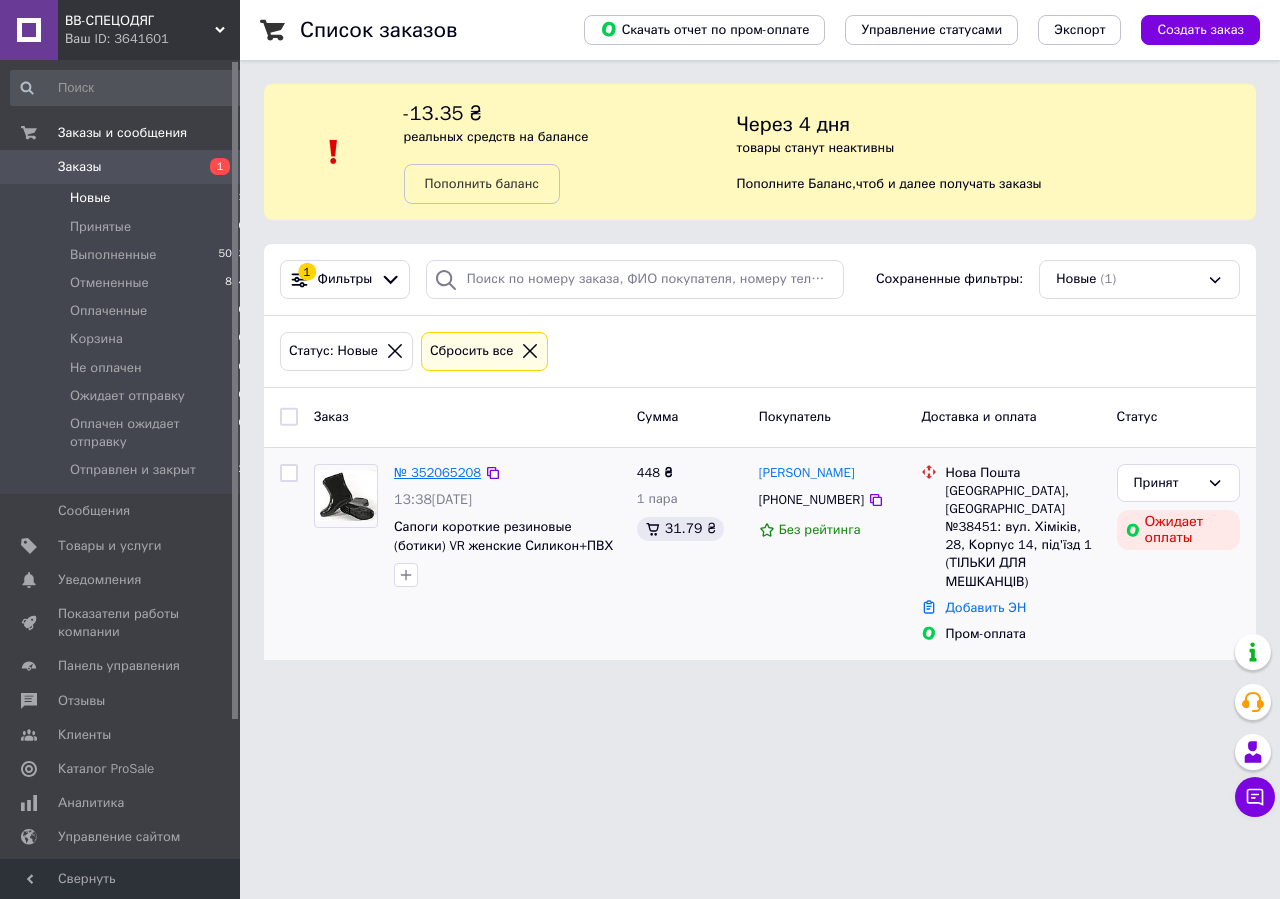 click on "№ 352065208" at bounding box center (437, 472) 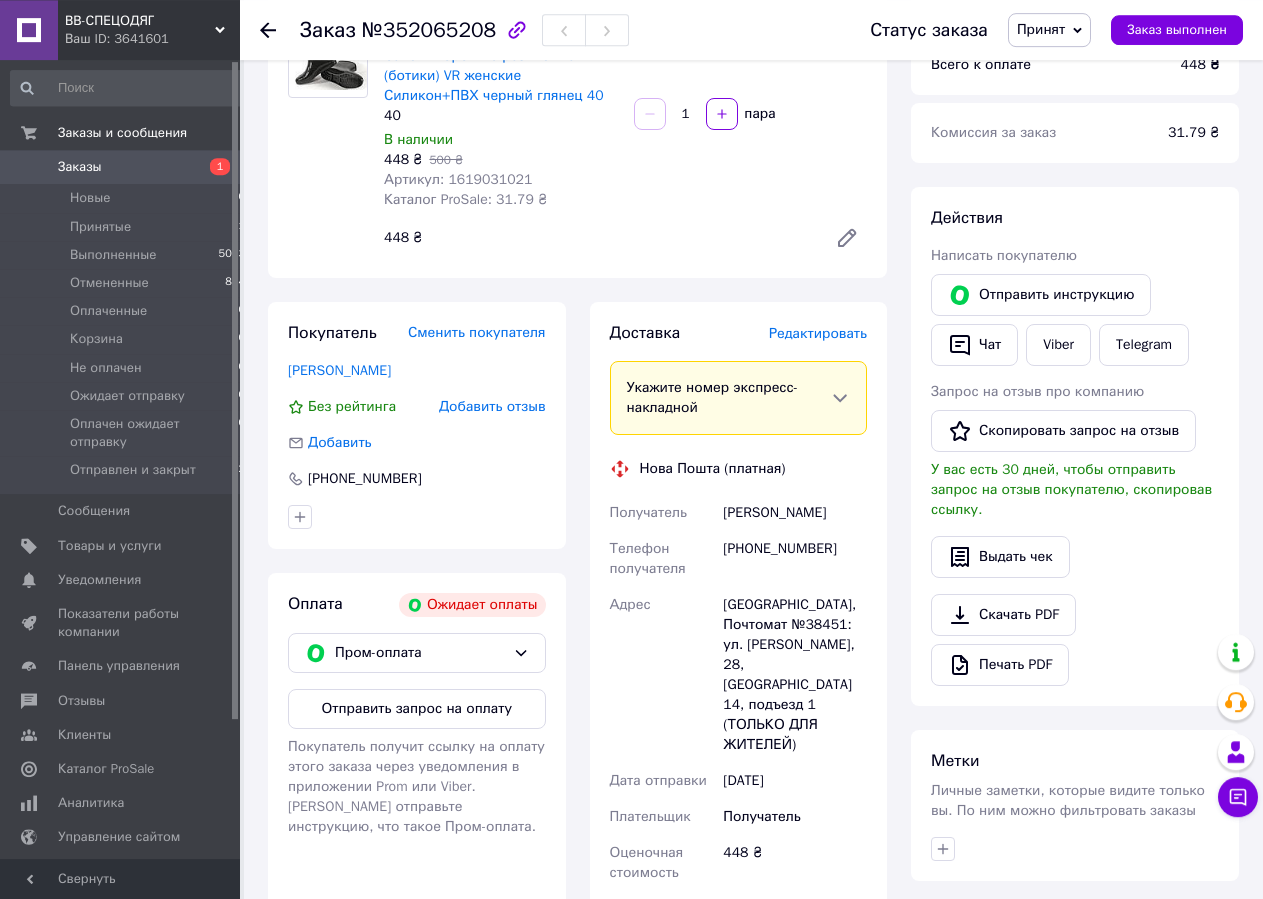 scroll, scrollTop: 593, scrollLeft: 0, axis: vertical 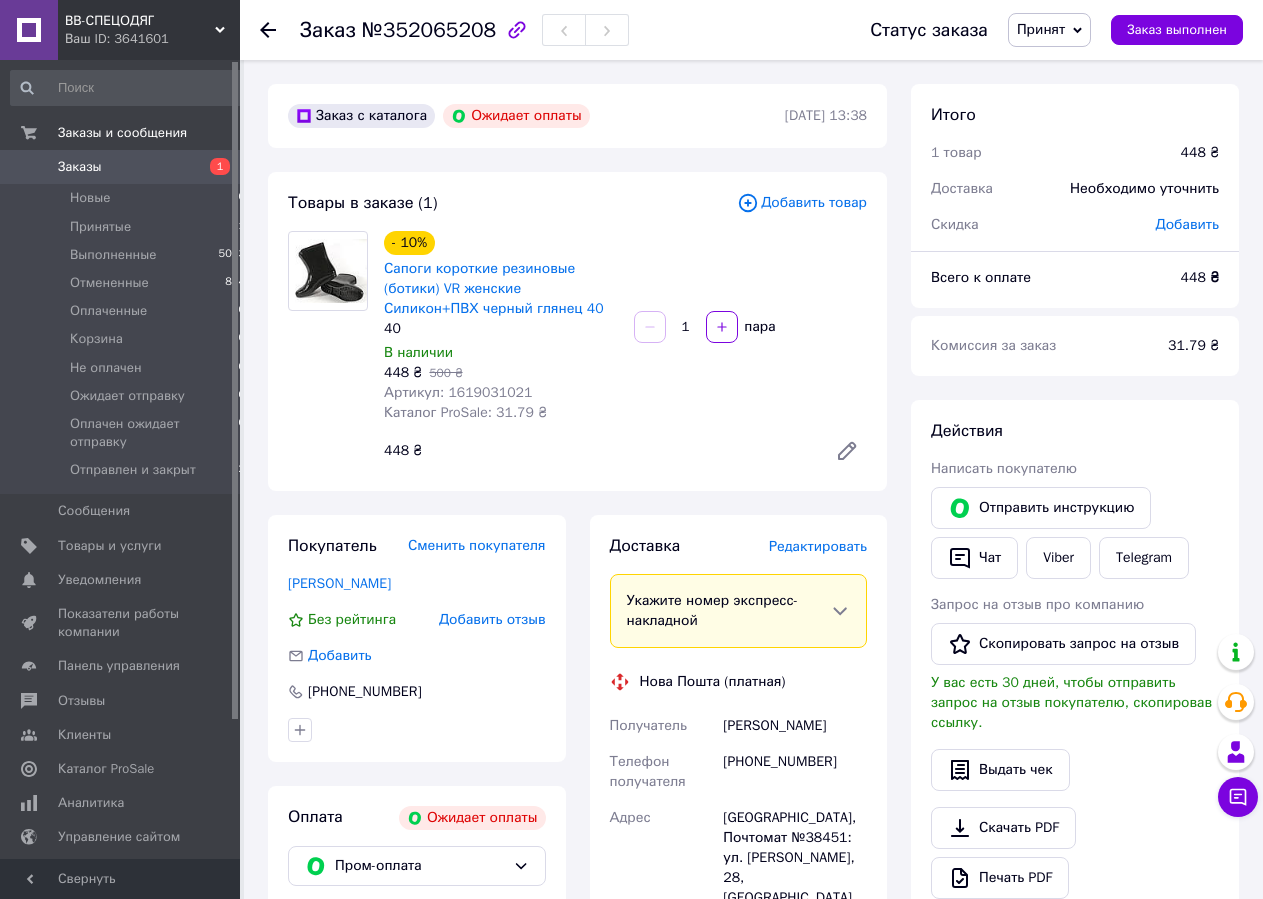 click on "Заказы" at bounding box center (80, 167) 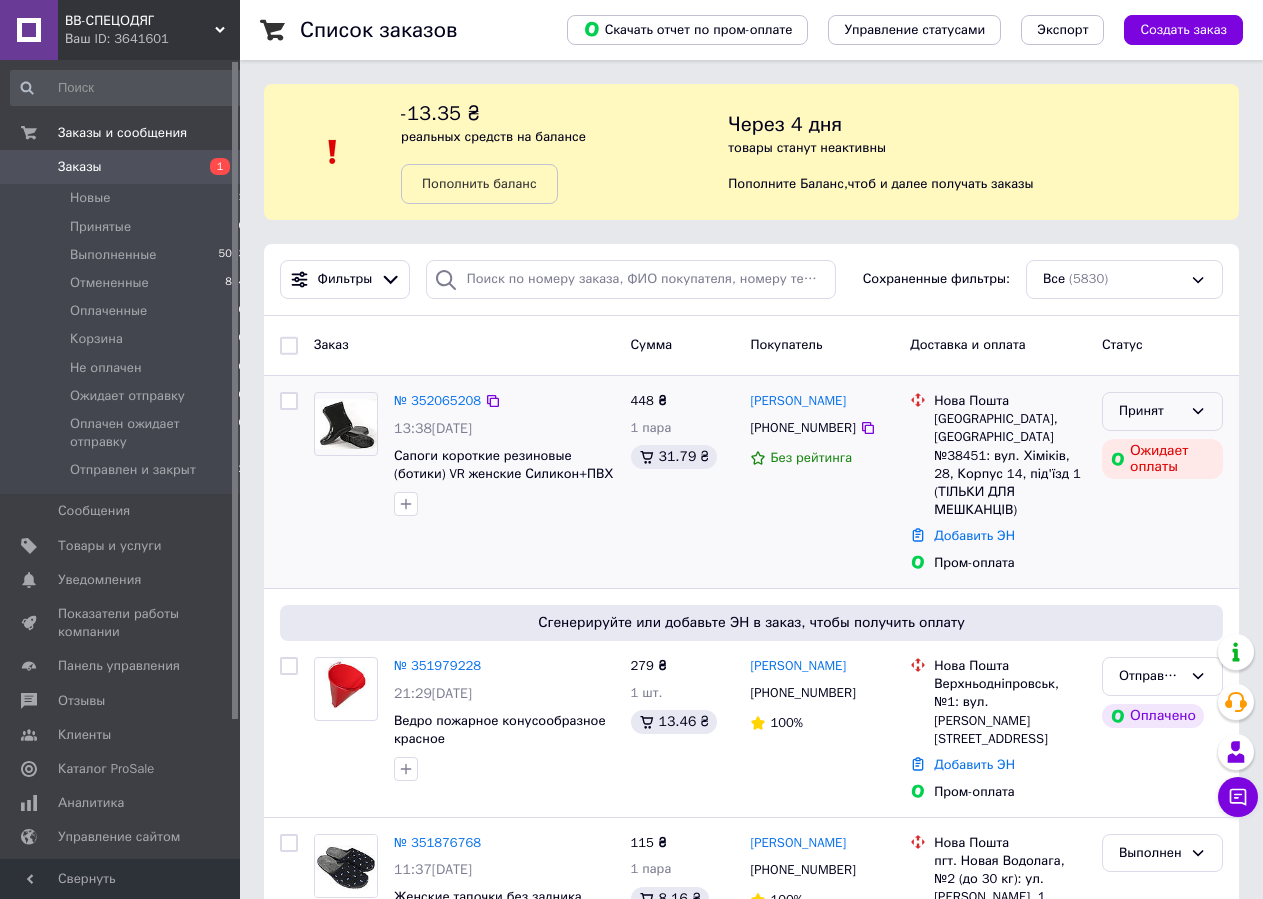 click on "Принят" at bounding box center [1150, 411] 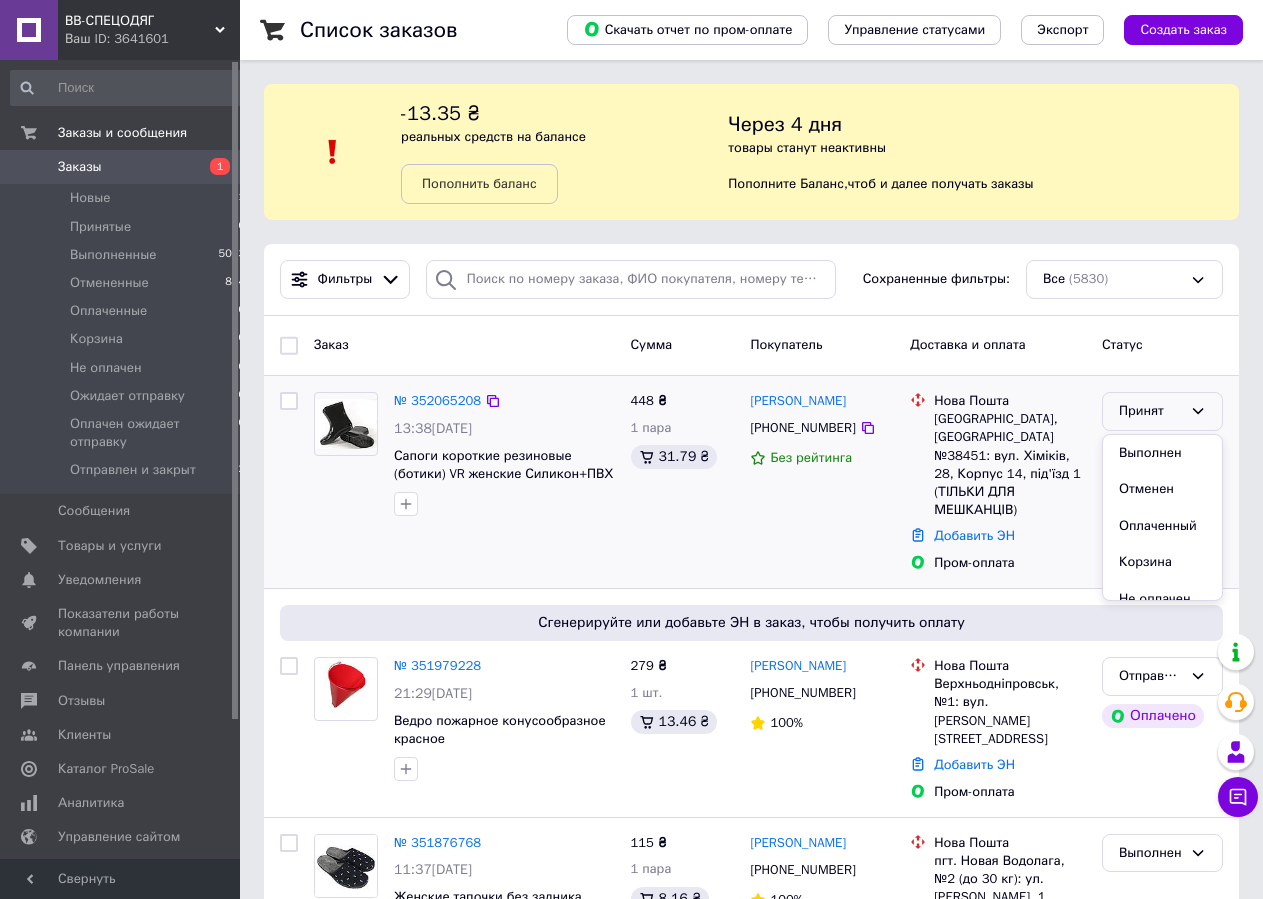 scroll, scrollTop: 204, scrollLeft: 0, axis: vertical 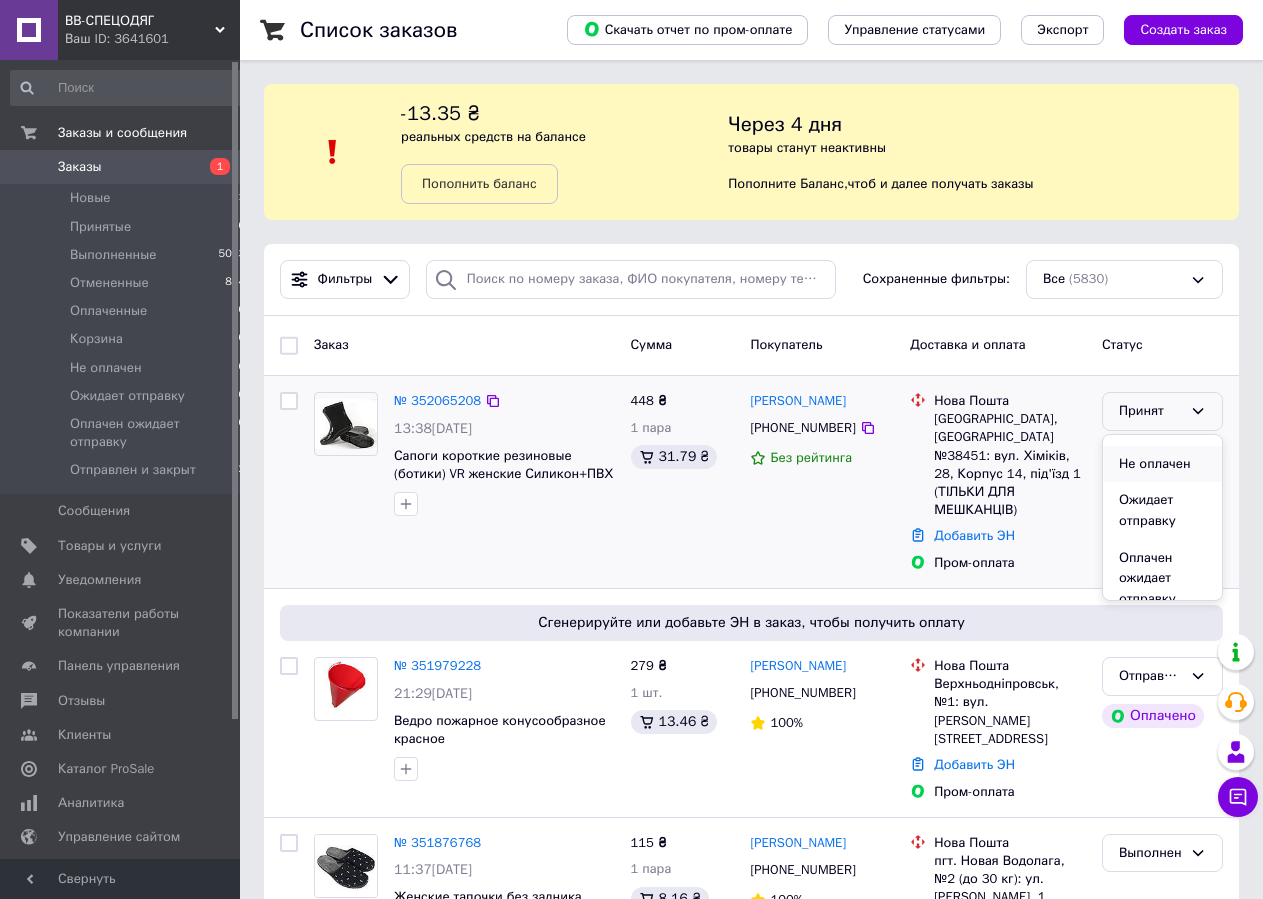 click on "Не оплачен" at bounding box center [1162, 464] 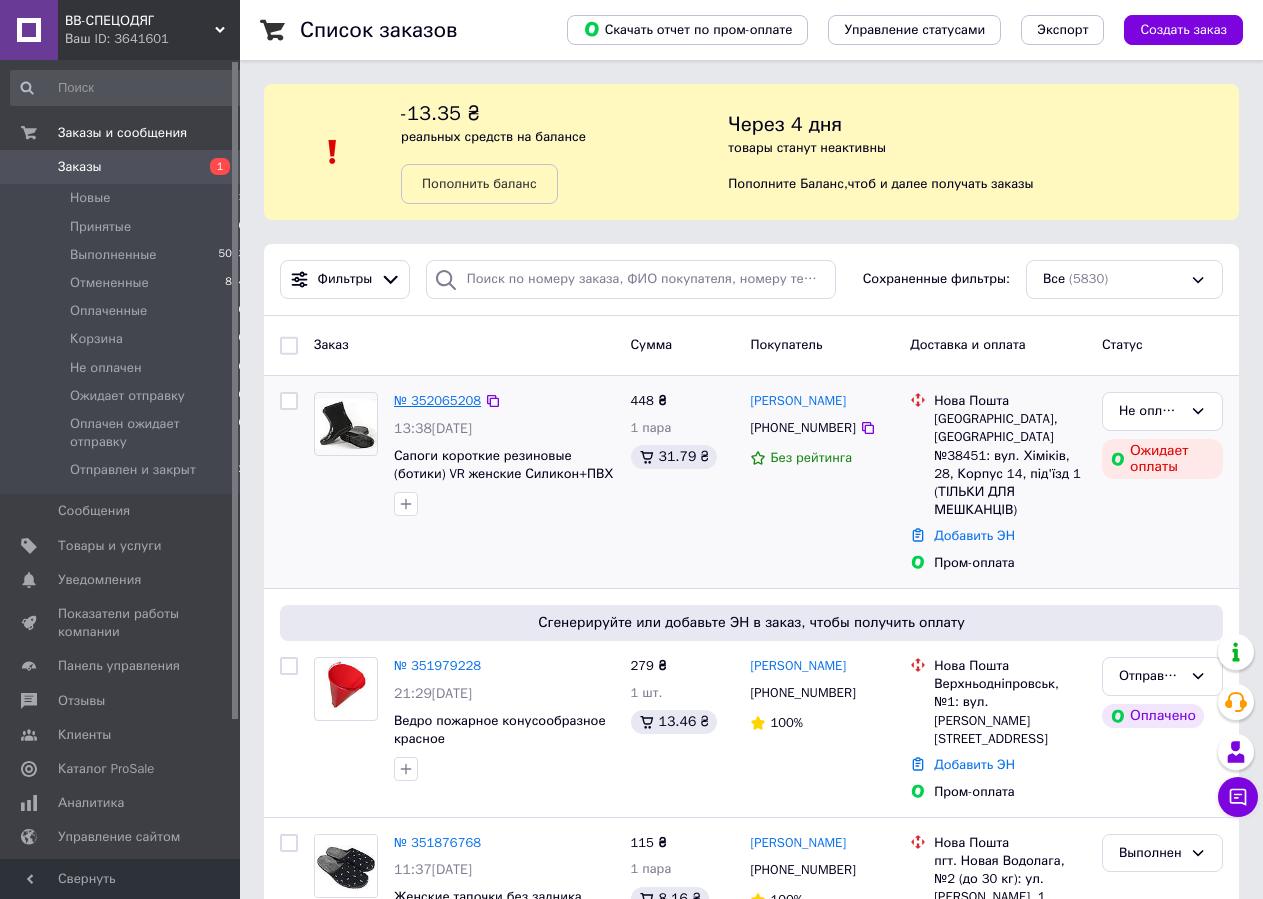 click on "№ 352065208" at bounding box center [437, 400] 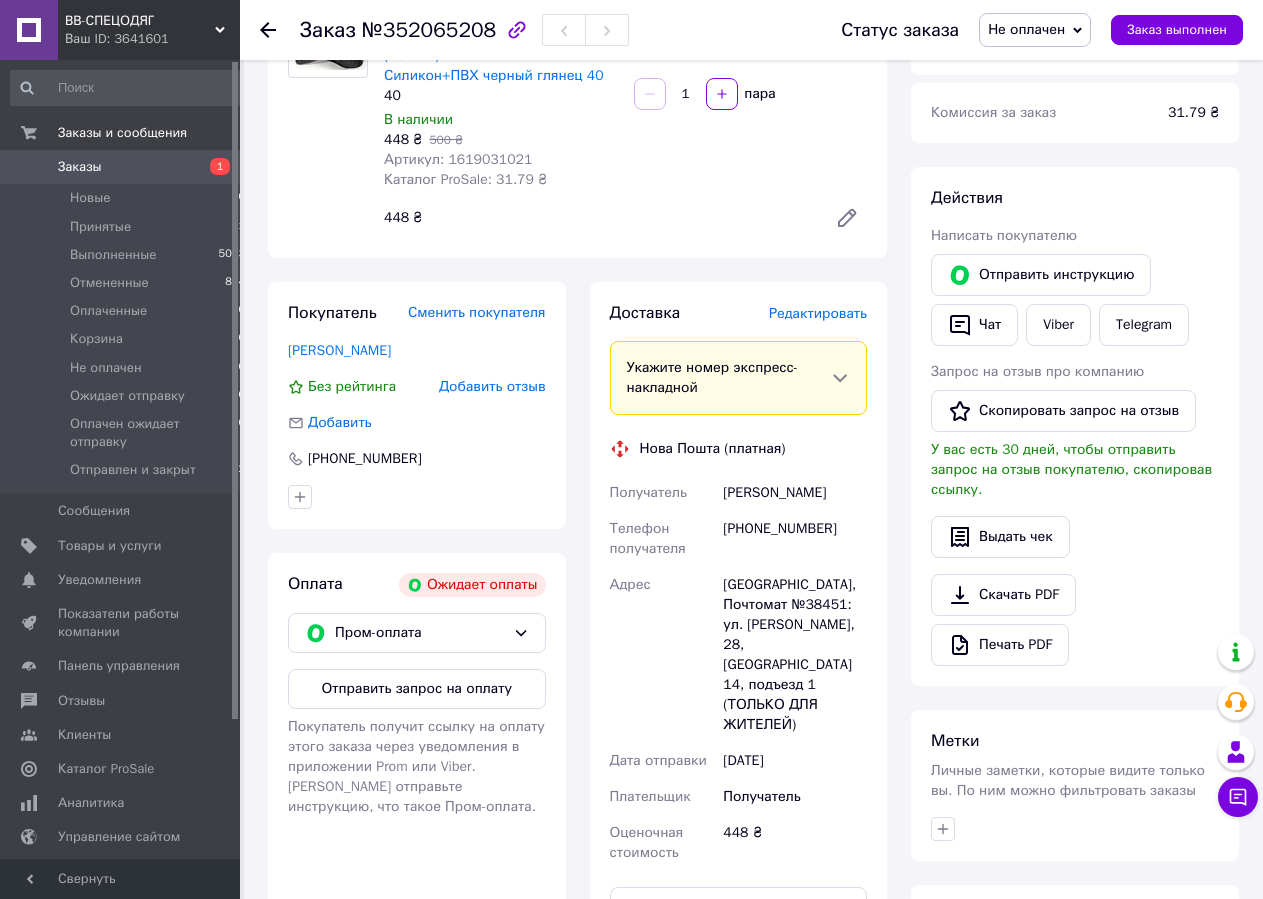 scroll, scrollTop: 0, scrollLeft: 0, axis: both 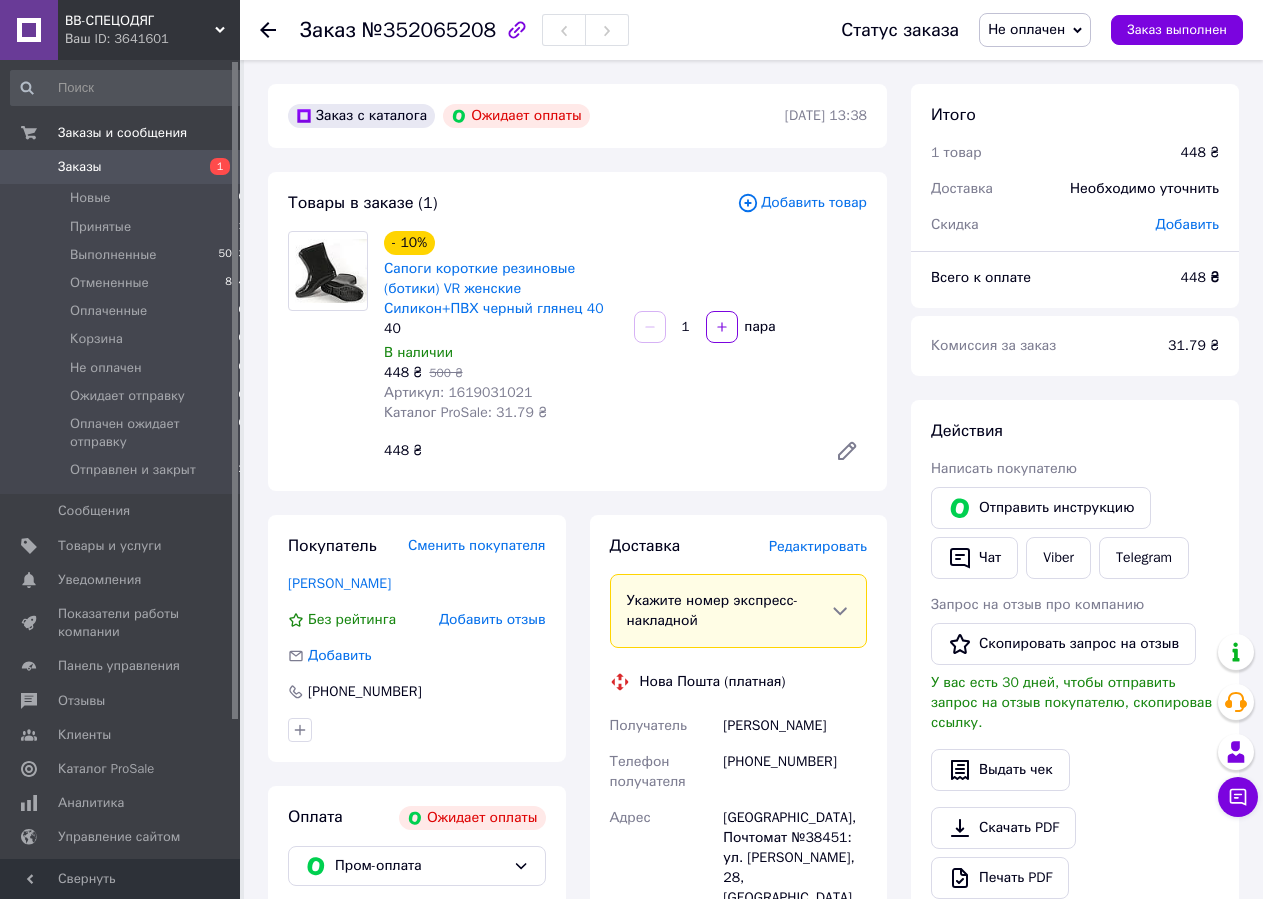 click 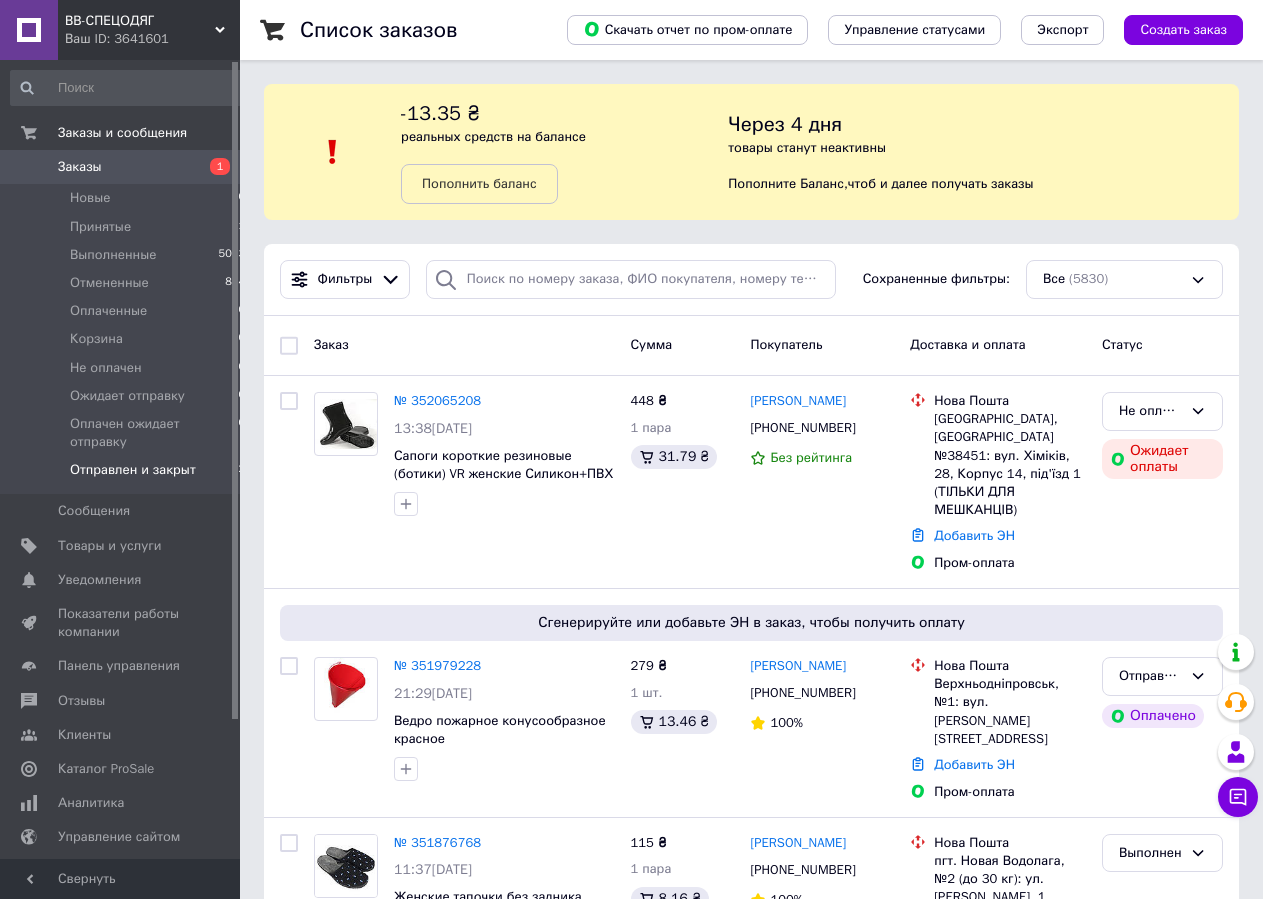 click on "Отправлен и закрыт" at bounding box center (133, 470) 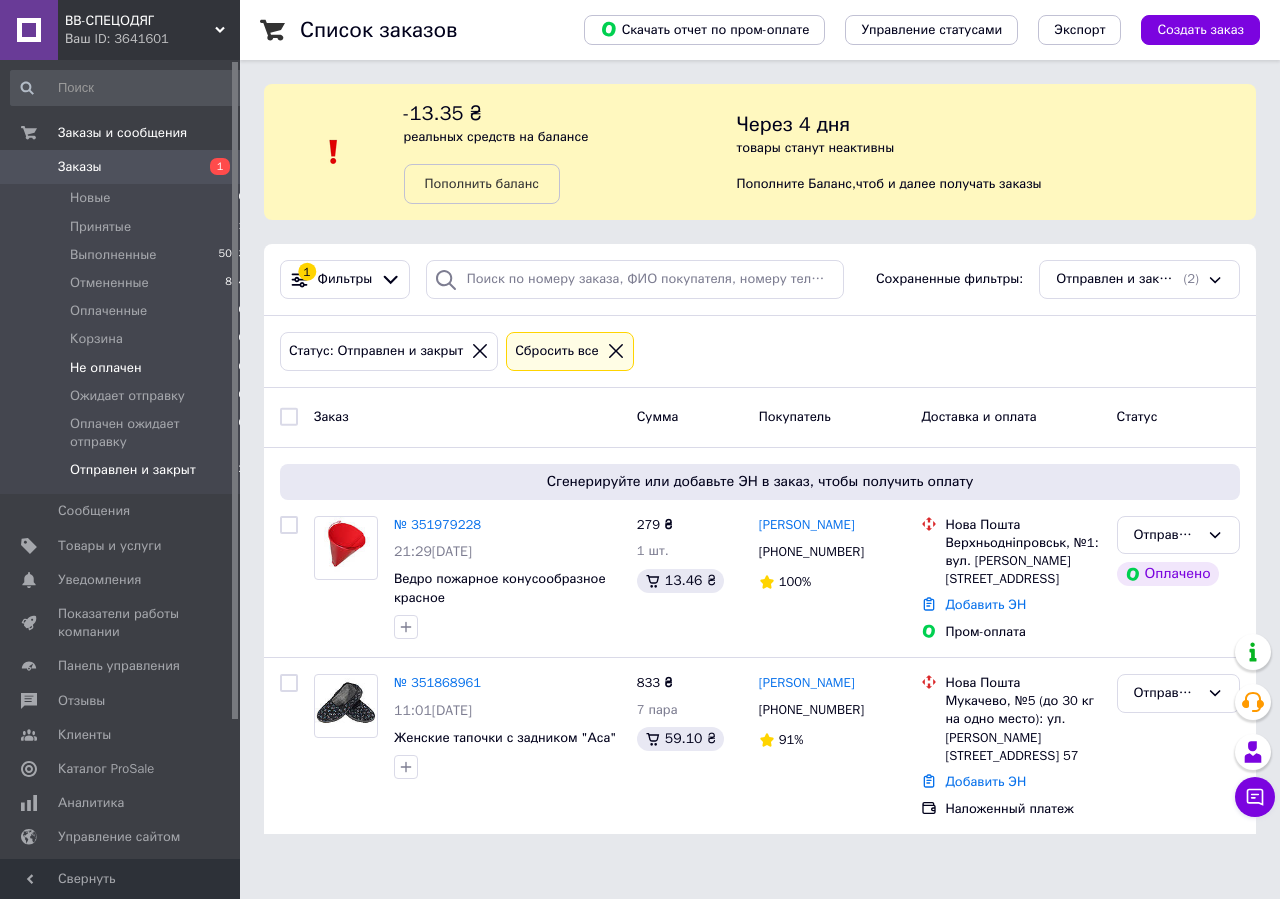 click on "Не оплачен 0" at bounding box center (128, 368) 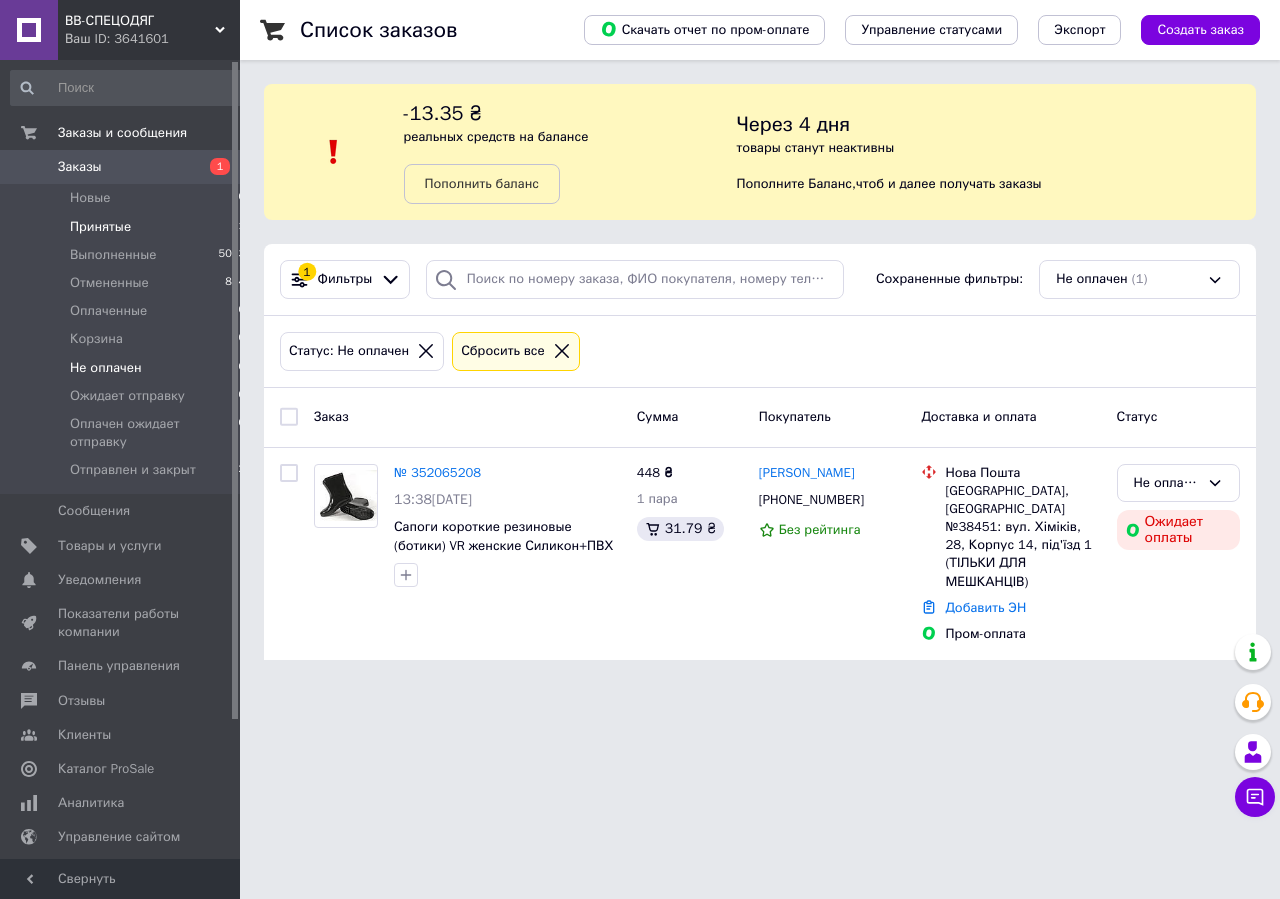 click on "Принятые" at bounding box center (100, 227) 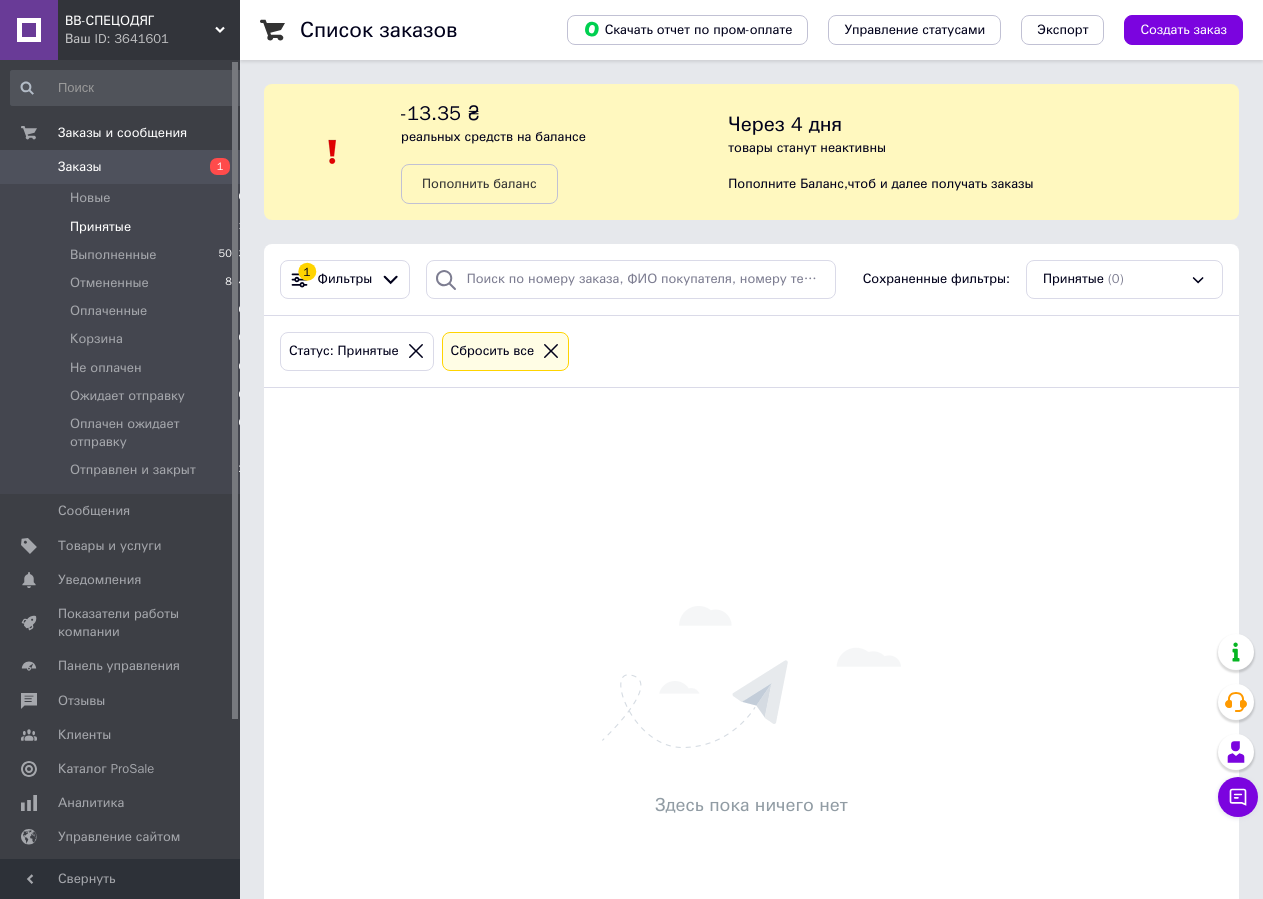 click 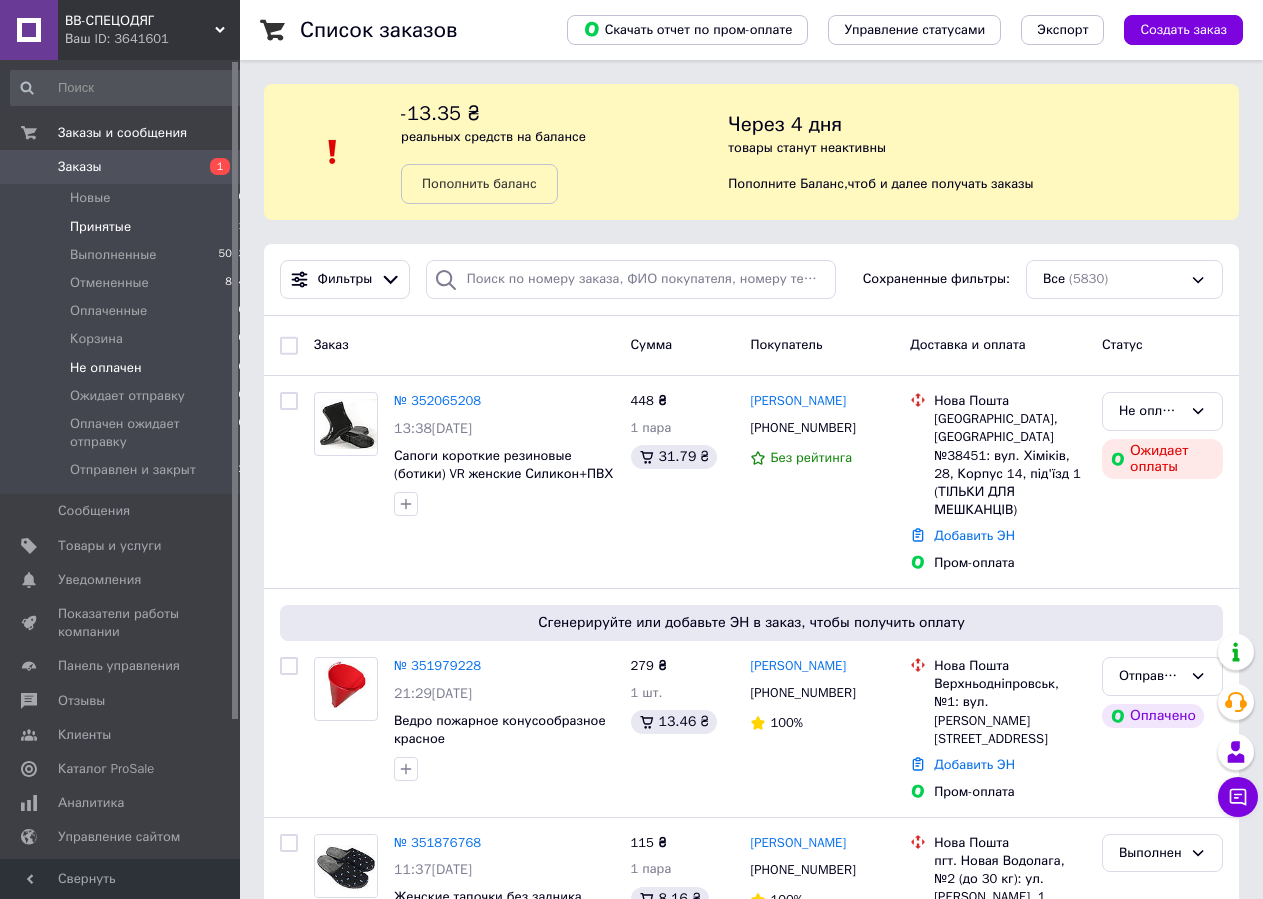 click on "Не оплачен" at bounding box center [106, 368] 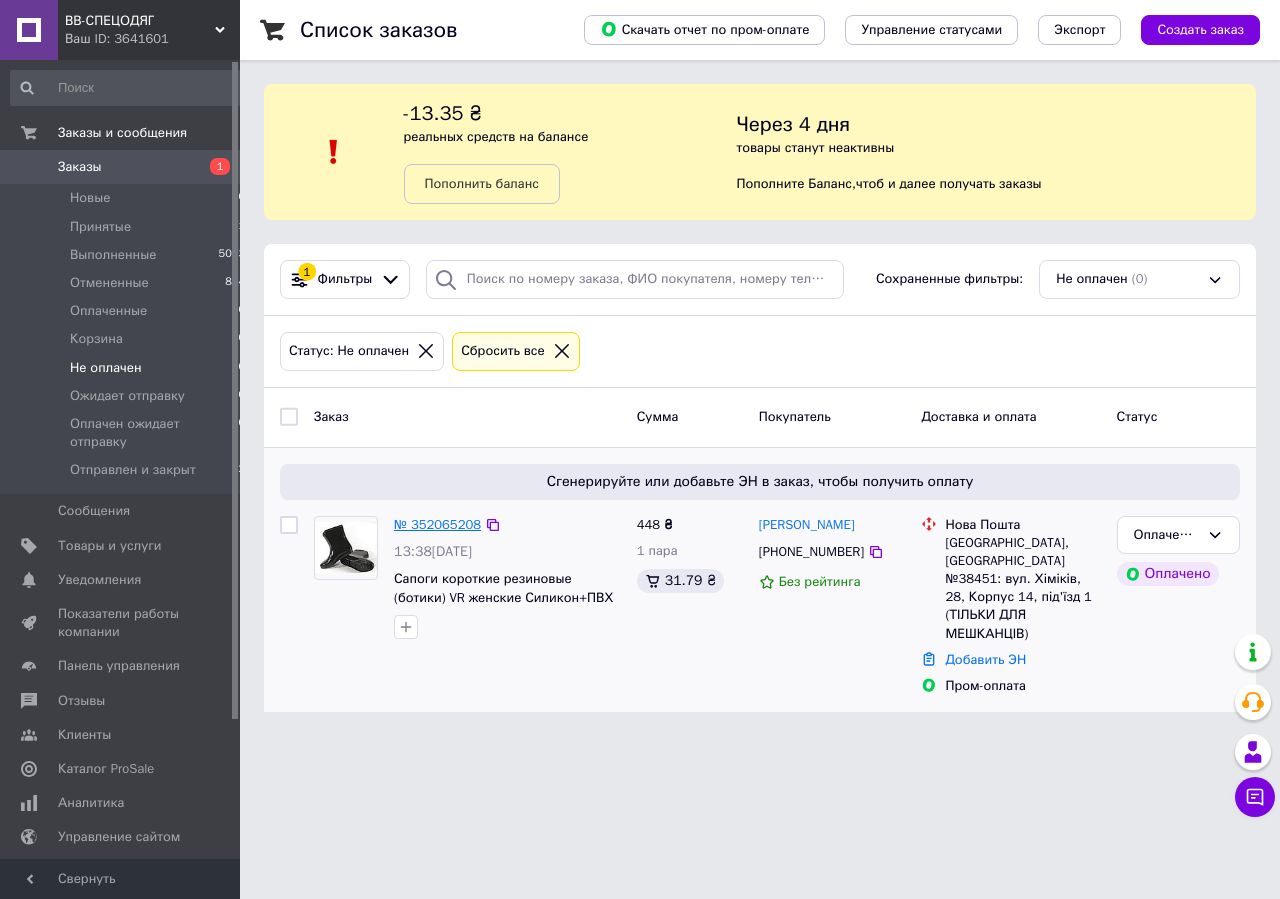 click on "№ 352065208" at bounding box center (437, 524) 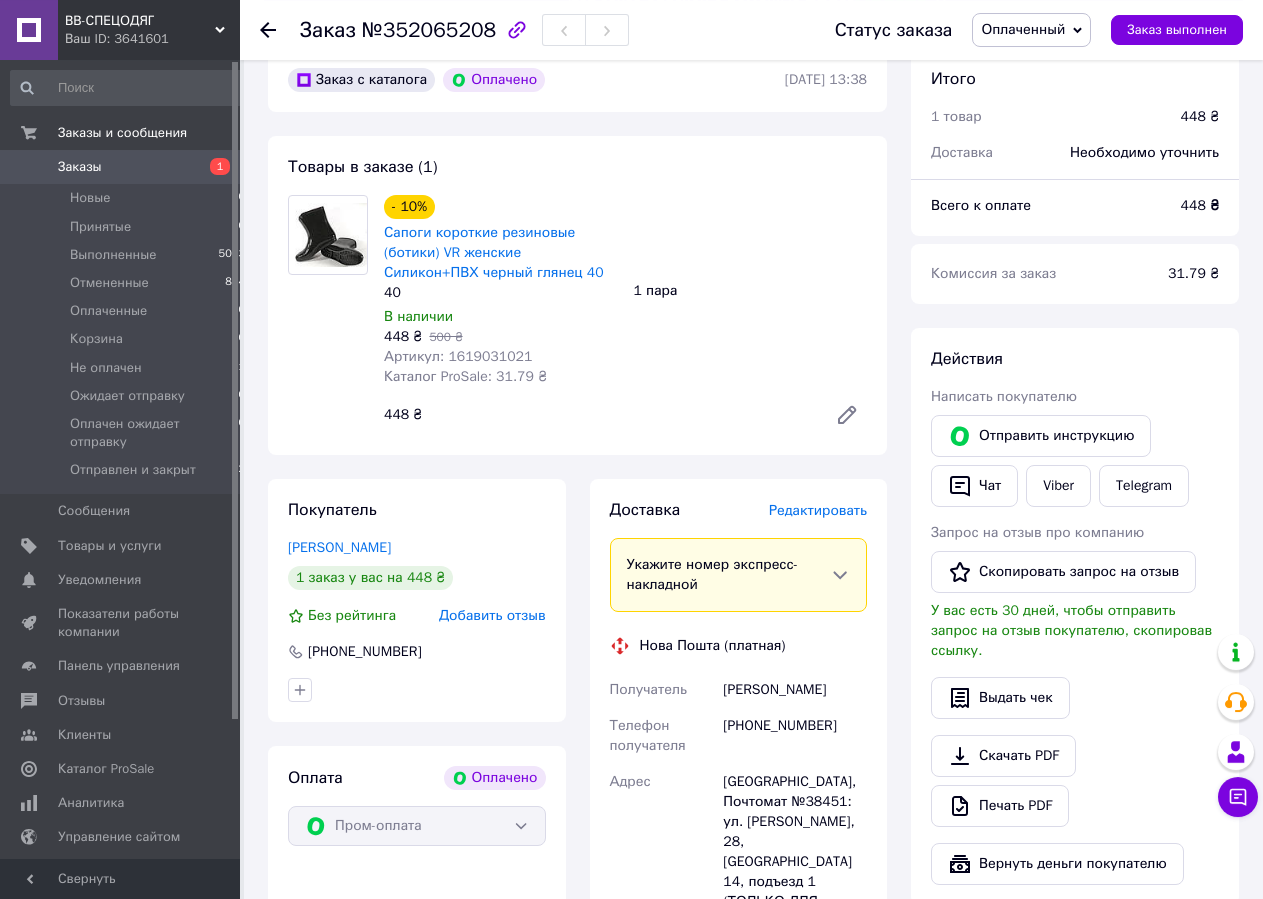 scroll, scrollTop: 204, scrollLeft: 0, axis: vertical 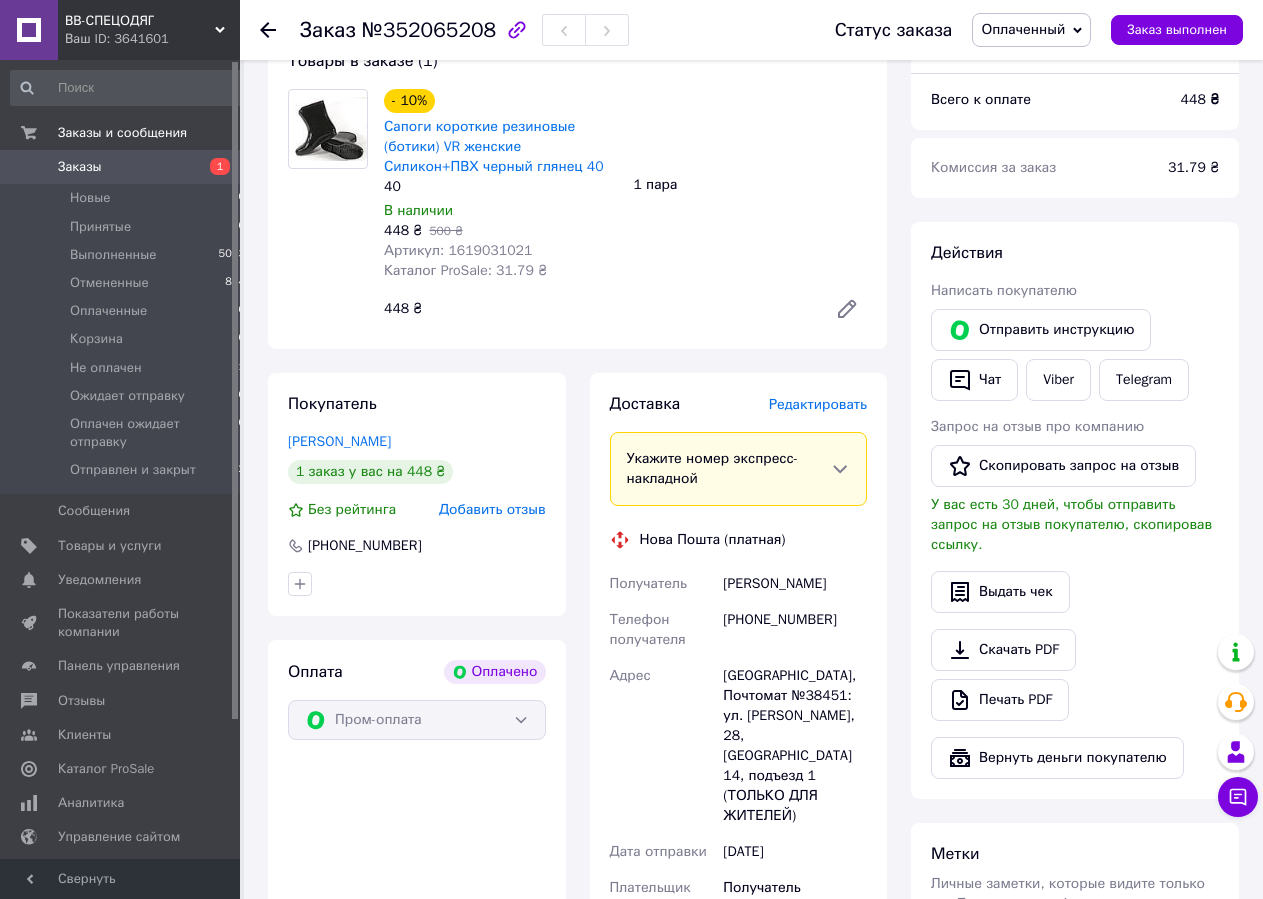 click on "[PERSON_NAME]" at bounding box center (795, 584) 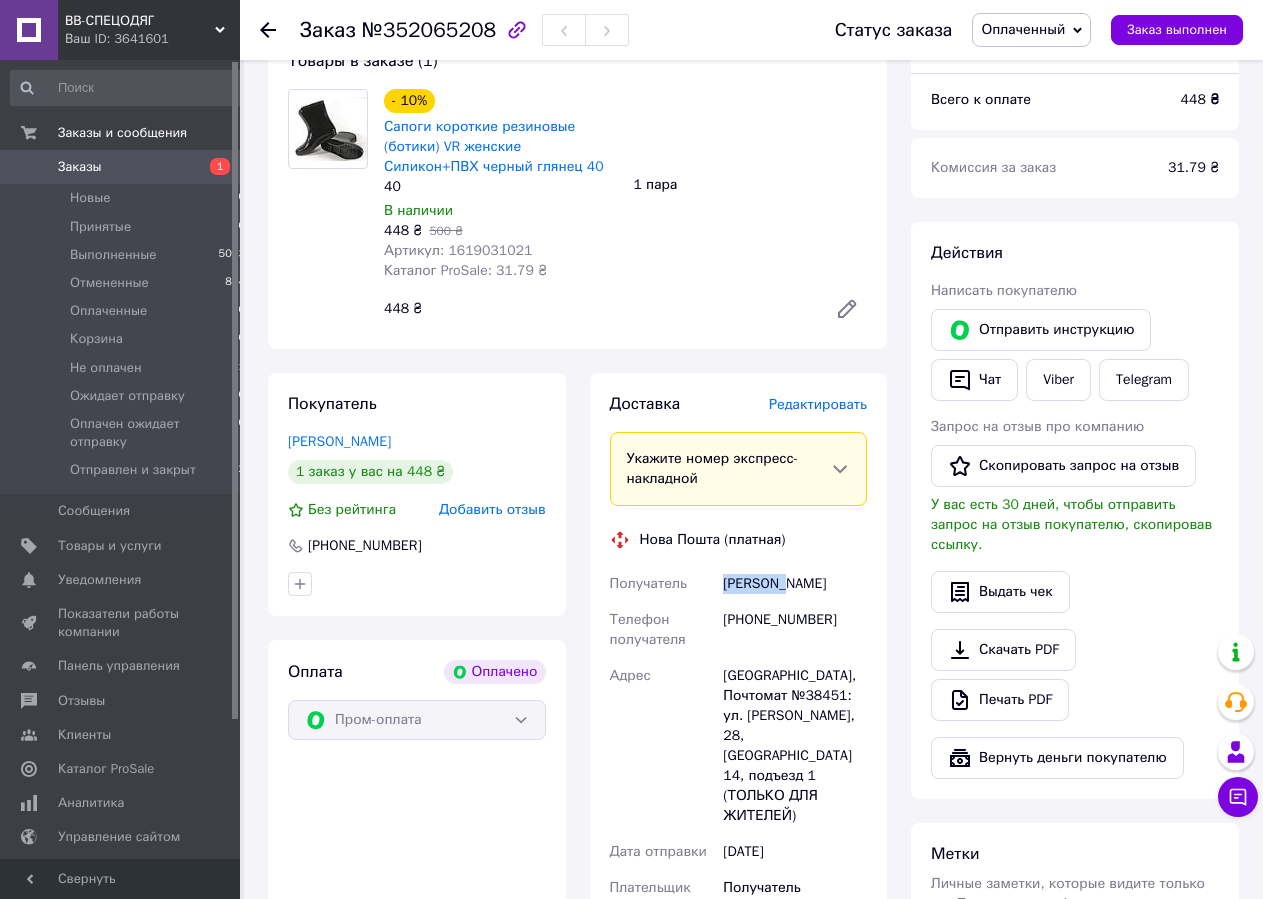 click on "[PERSON_NAME]" at bounding box center (795, 584) 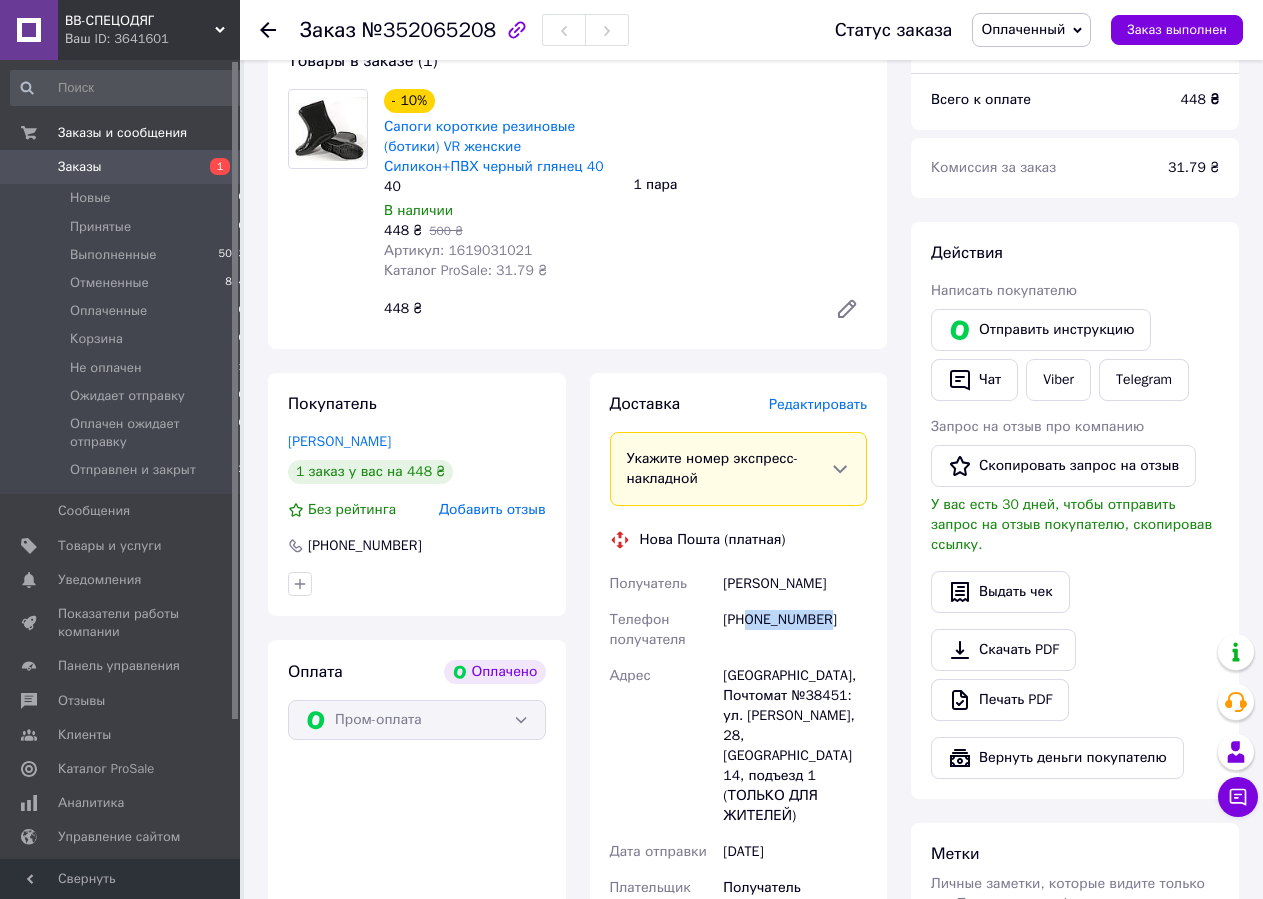drag, startPoint x: 747, startPoint y: 618, endPoint x: 822, endPoint y: 624, distance: 75.23962 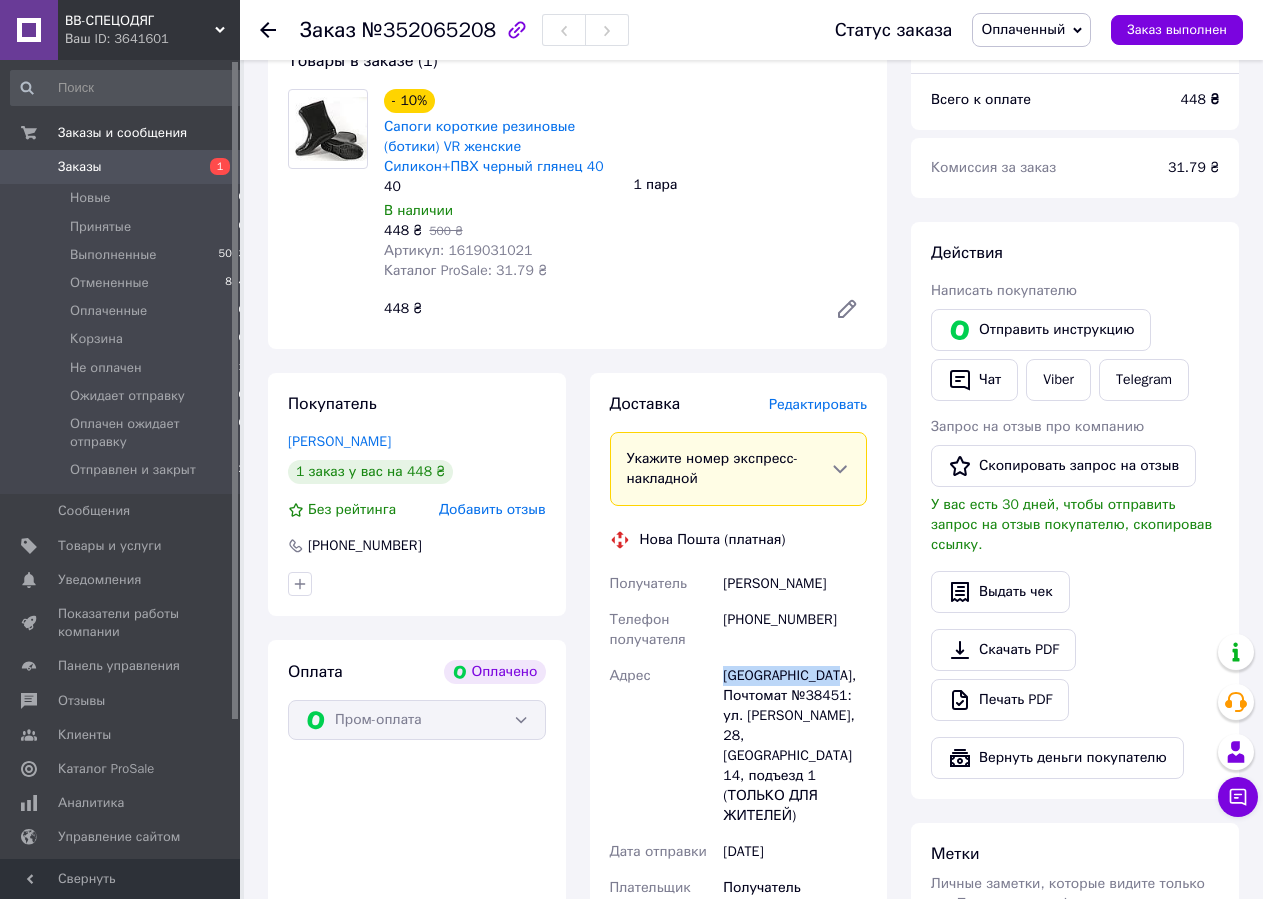 drag, startPoint x: 717, startPoint y: 676, endPoint x: 837, endPoint y: 667, distance: 120.33703 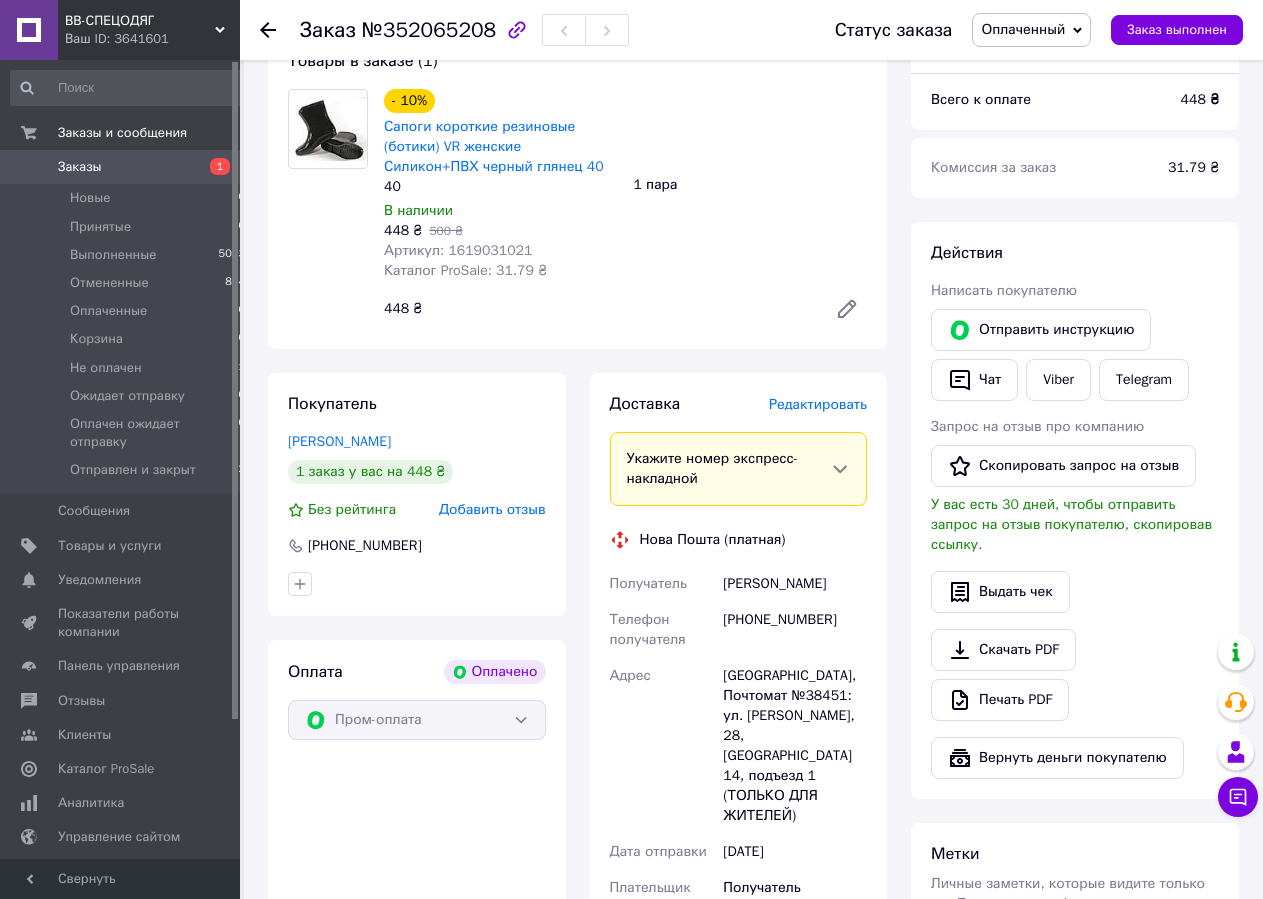 click on "[GEOGRAPHIC_DATA], Почтомат №38451: ул. [PERSON_NAME], 28, [GEOGRAPHIC_DATA] 14, подъезд 1 (ТОЛЬКО ДЛЯ ЖИТЕЛЕЙ)" at bounding box center [795, 746] 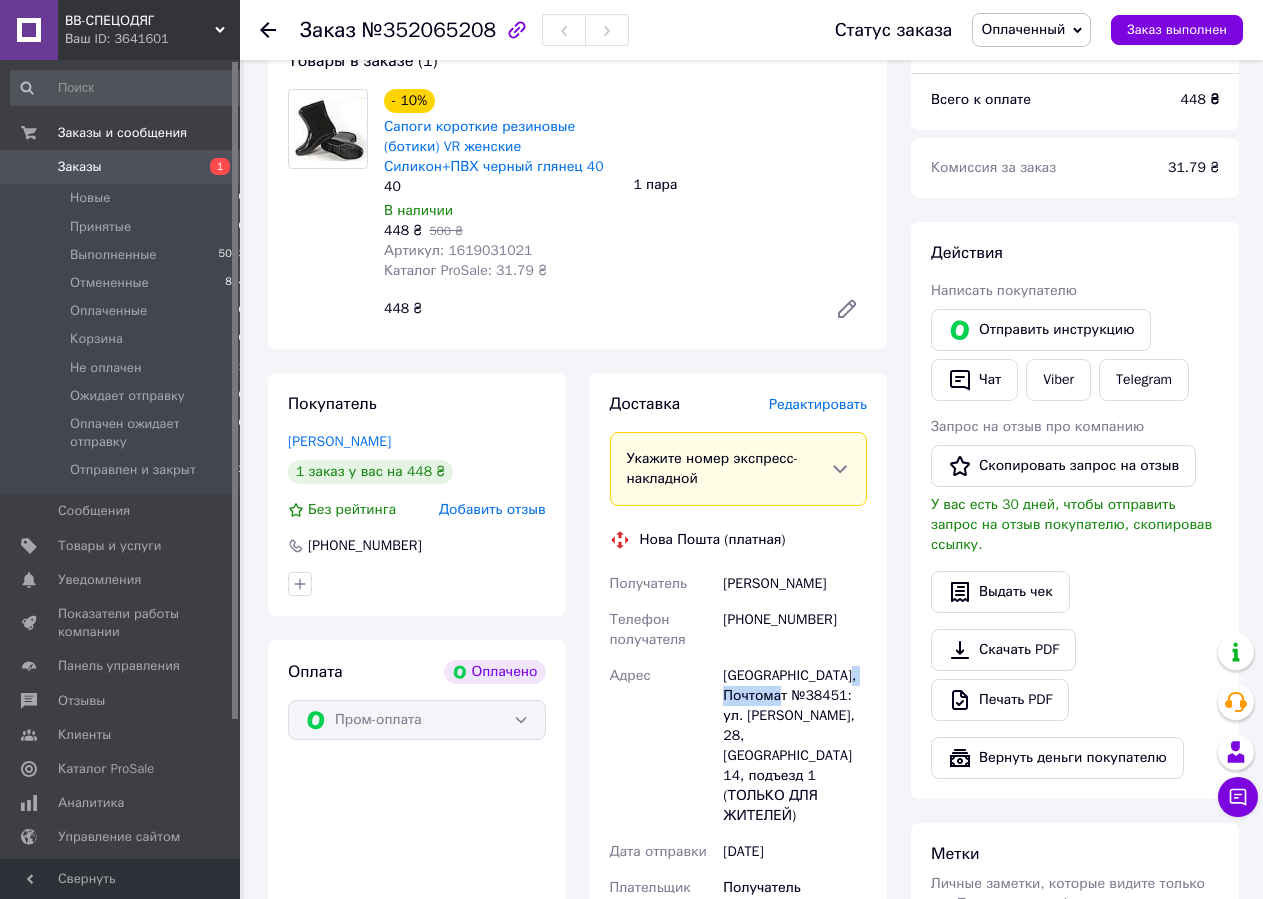 click on "[GEOGRAPHIC_DATA], Почтомат №38451: ул. [PERSON_NAME], 28, [GEOGRAPHIC_DATA] 14, подъезд 1 (ТОЛЬКО ДЛЯ ЖИТЕЛЕЙ)" at bounding box center [795, 746] 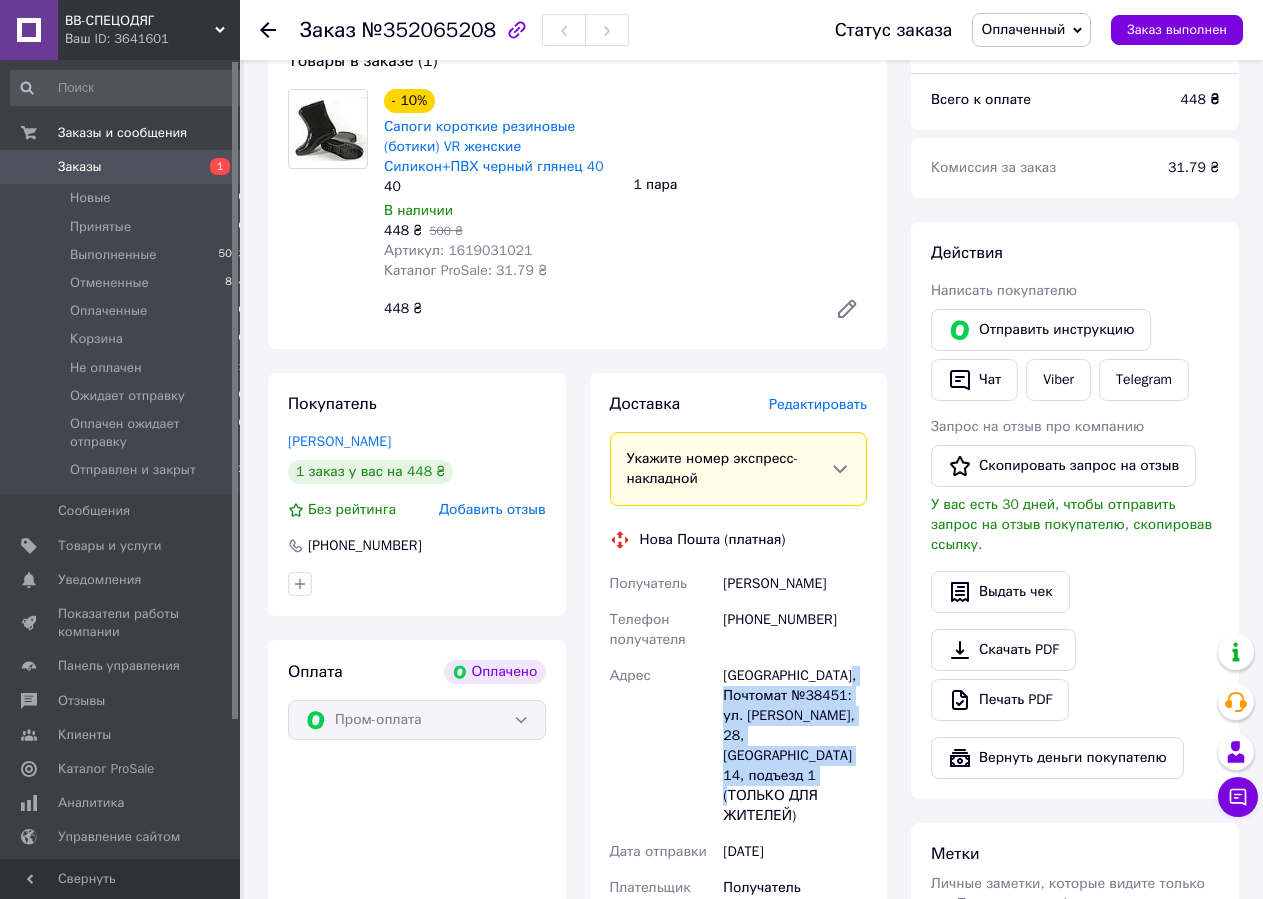 click on "[GEOGRAPHIC_DATA], Почтомат №38451: ул. [PERSON_NAME], 28, [GEOGRAPHIC_DATA] 14, подъезд 1 (ТОЛЬКО ДЛЯ ЖИТЕЛЕЙ)" at bounding box center (795, 746) 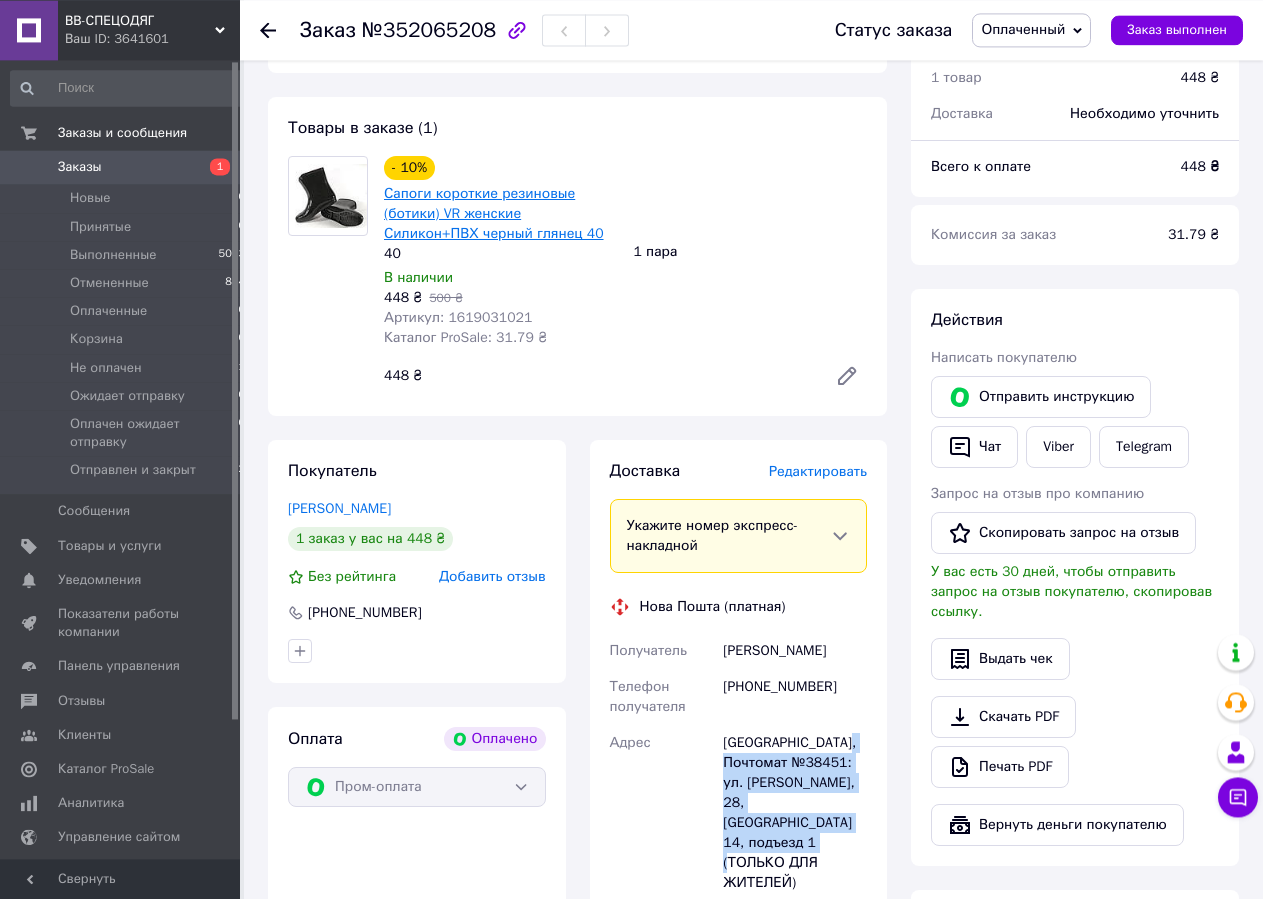 scroll, scrollTop: 102, scrollLeft: 0, axis: vertical 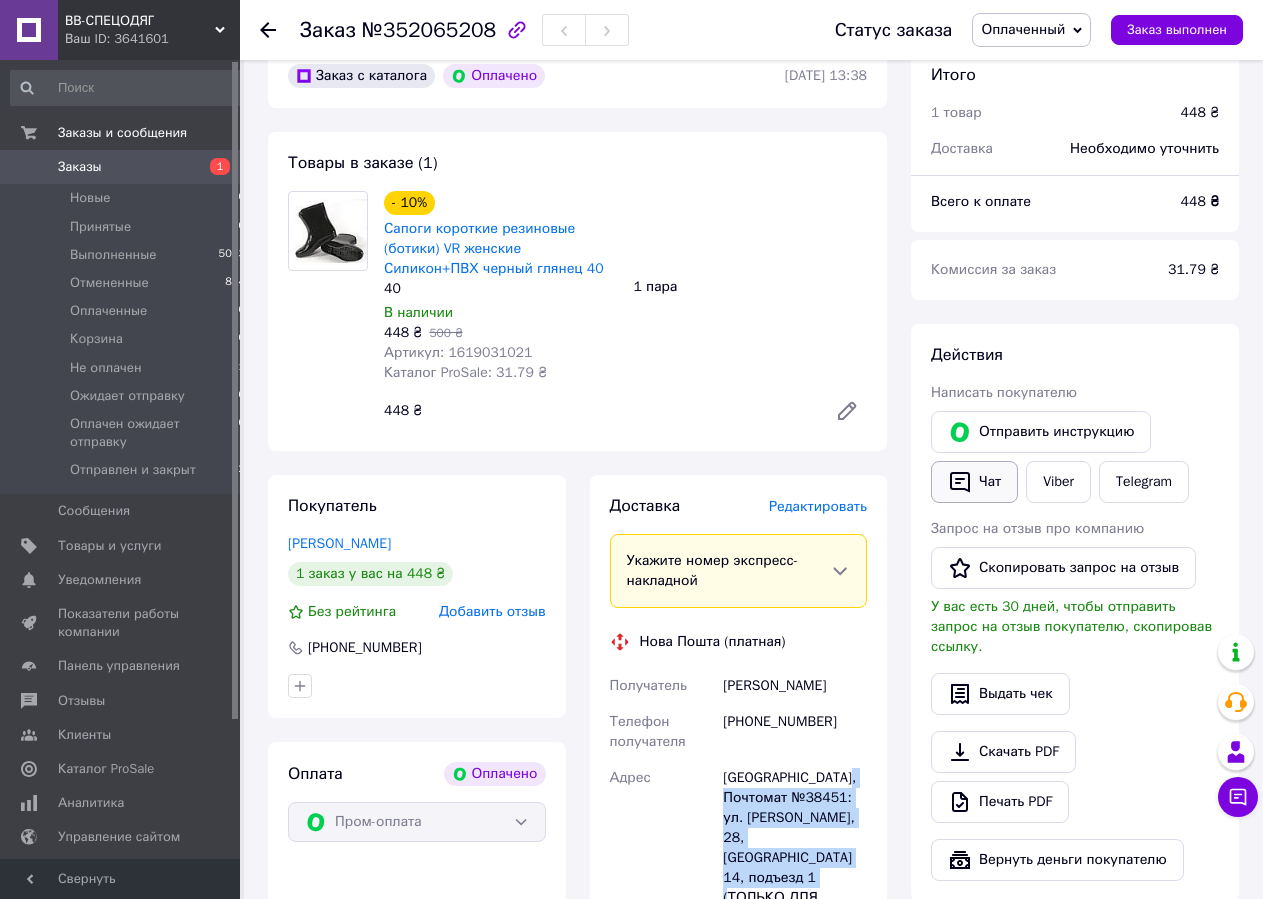 click 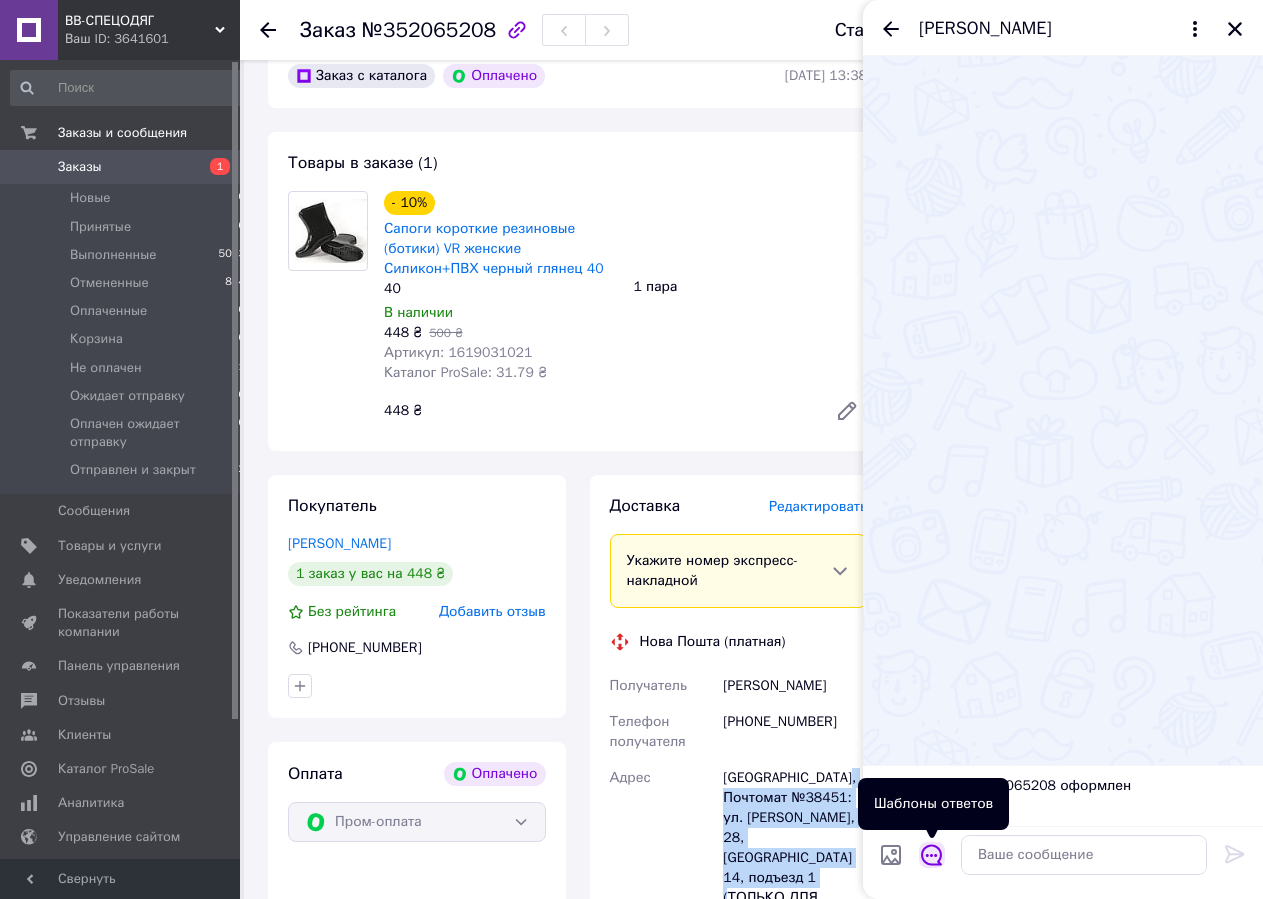 click 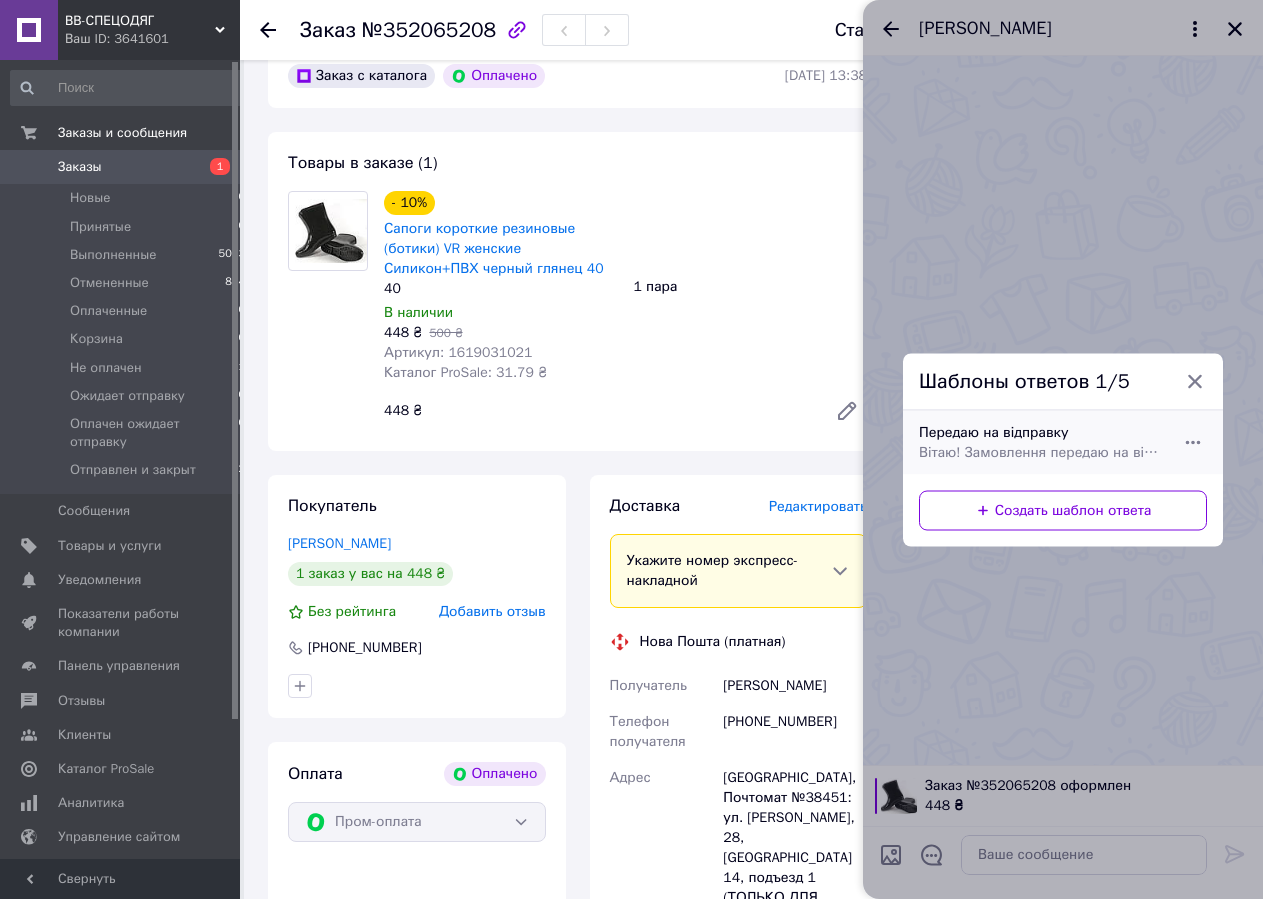 click on "Вітаю! Замовлення передаю на відправку." at bounding box center (1041, 452) 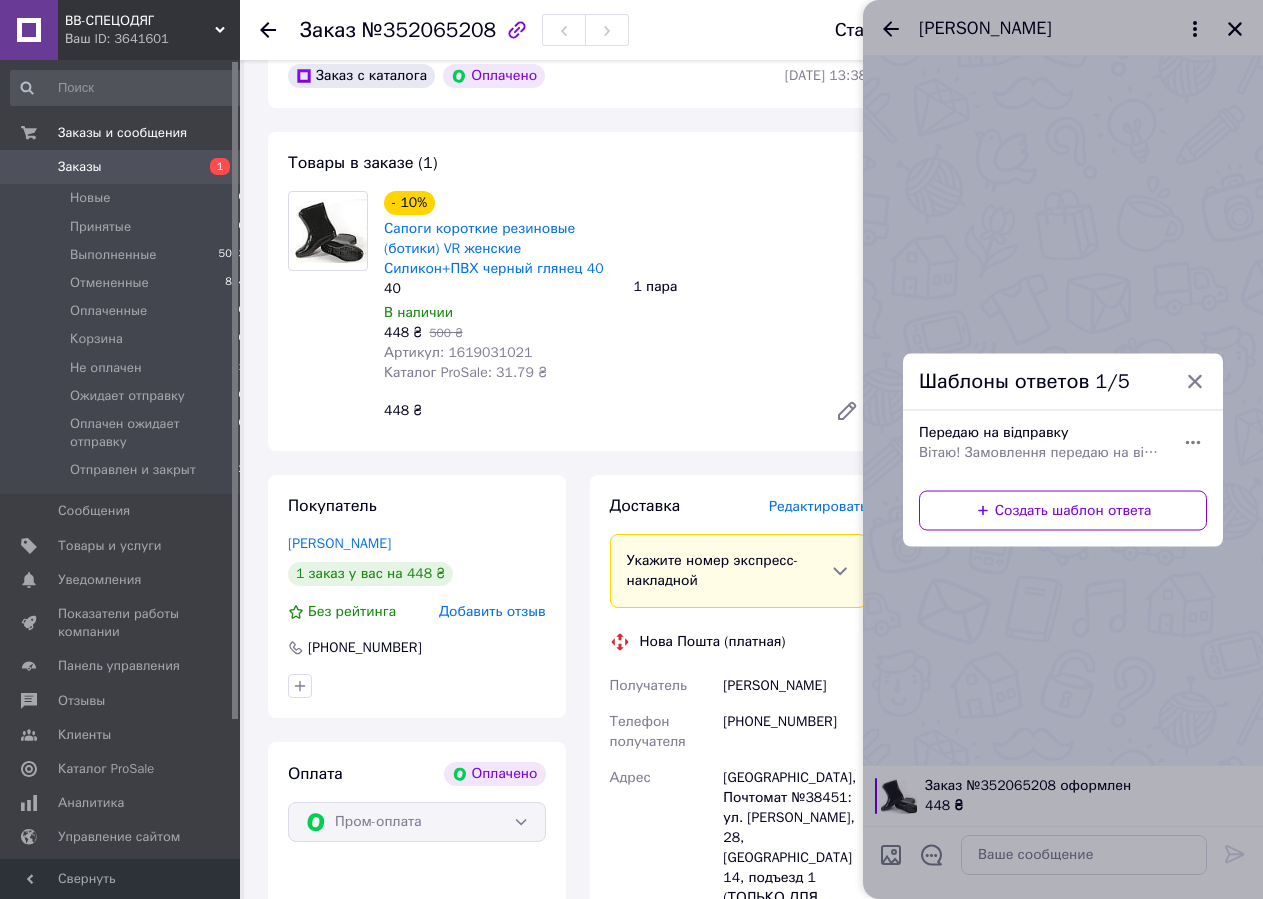 type on "Вітаю! Замовлення передаю на відправку." 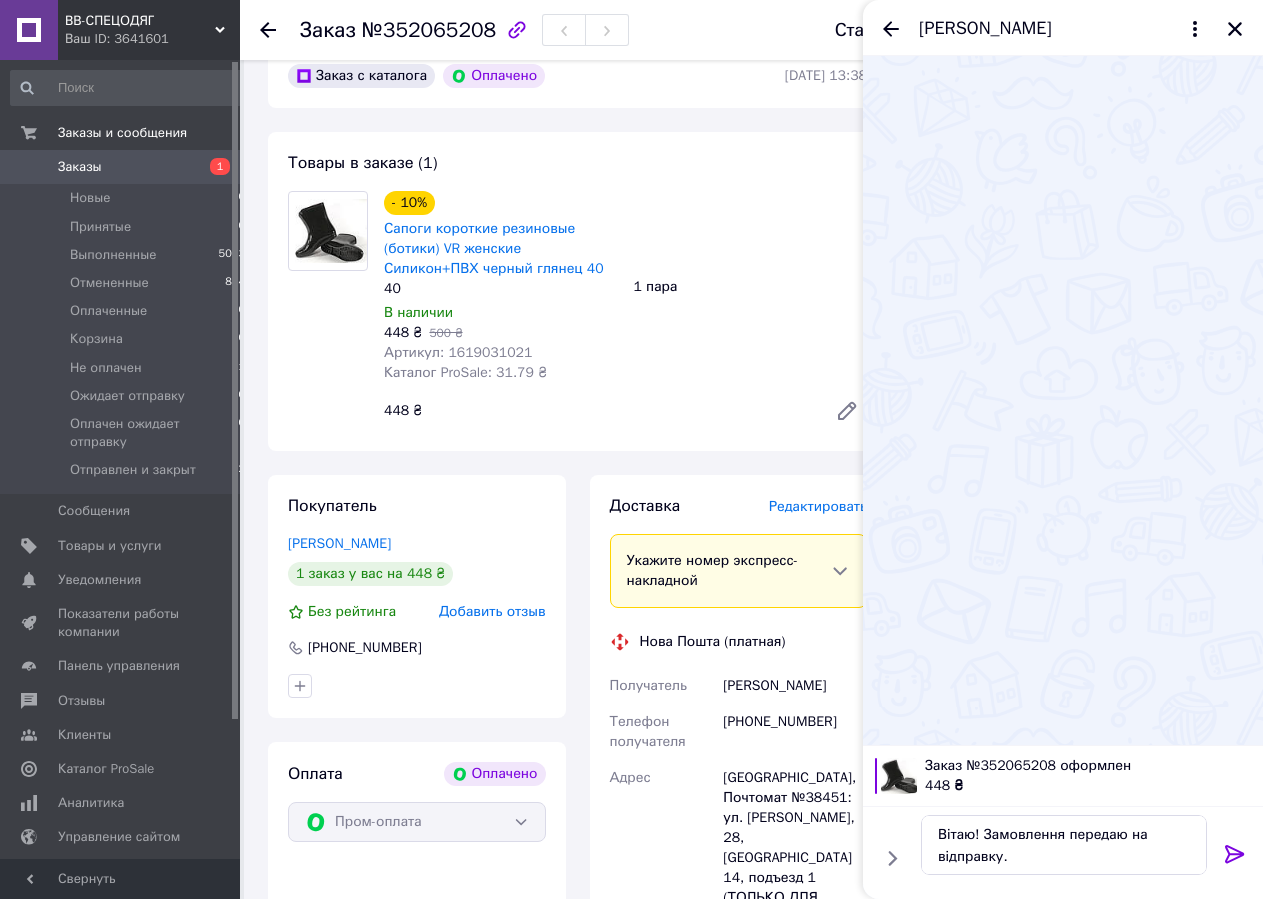 click 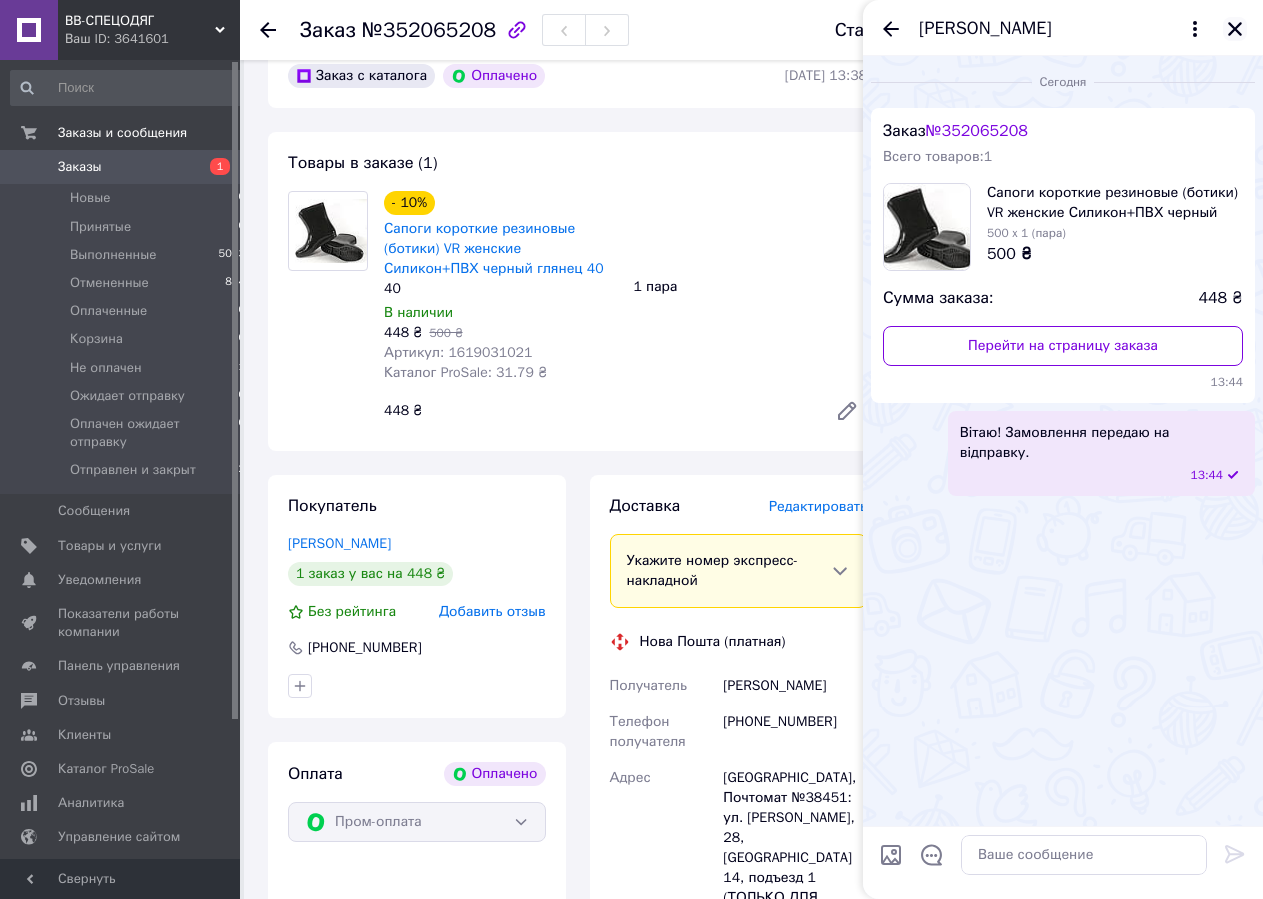 click 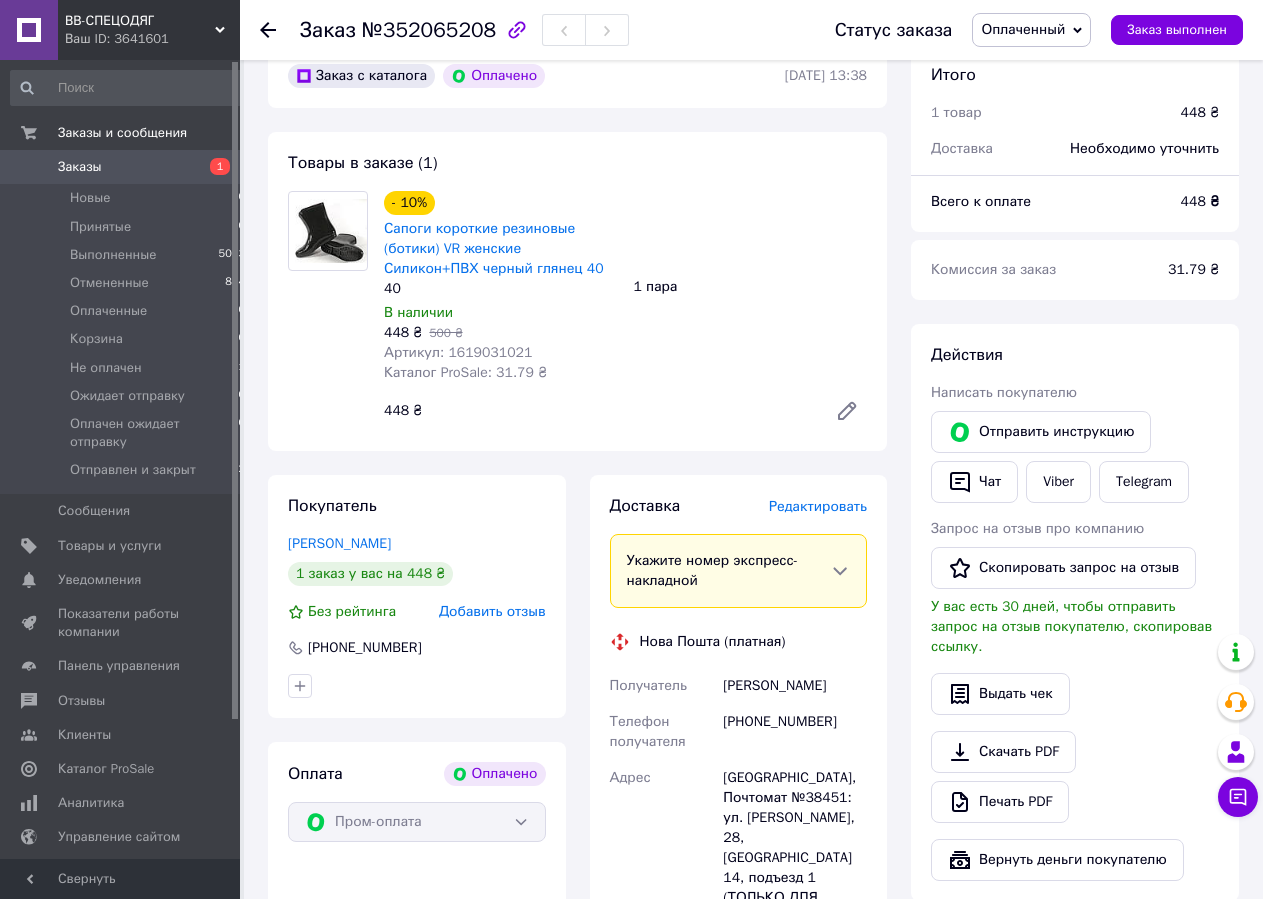 click on "Оплаченный" at bounding box center (1031, 30) 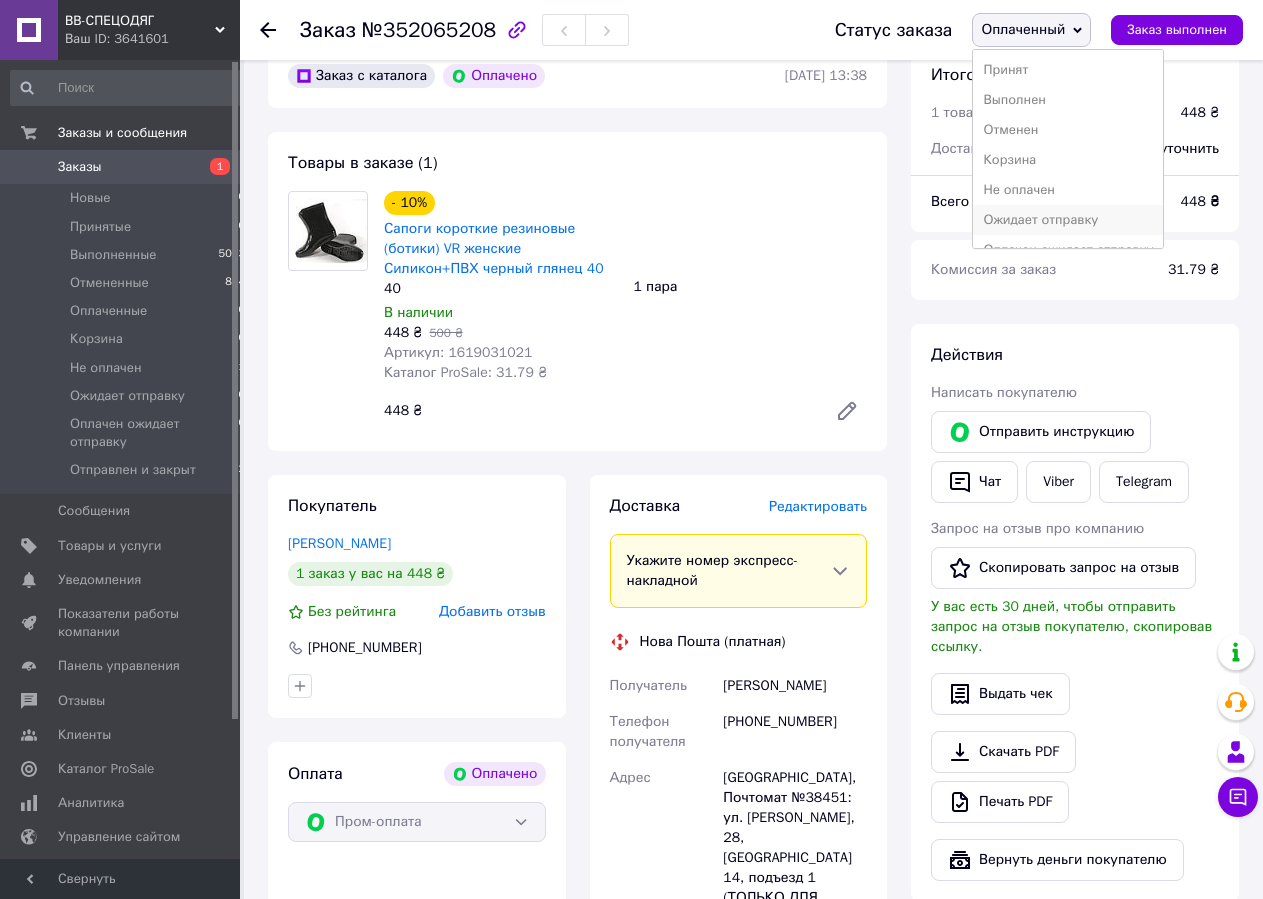 scroll, scrollTop: 69, scrollLeft: 0, axis: vertical 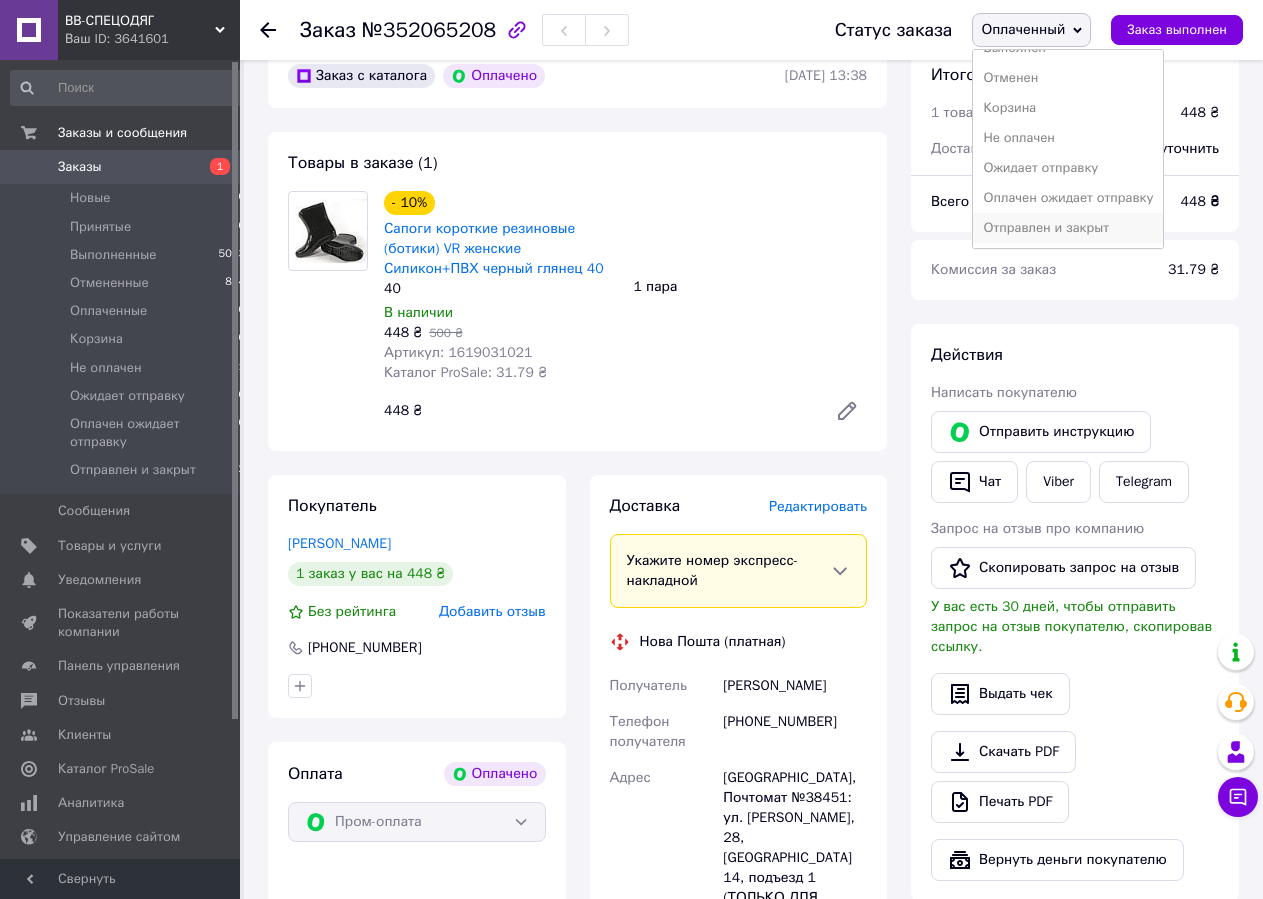 click on "Отправлен и закрыт" at bounding box center (1068, 228) 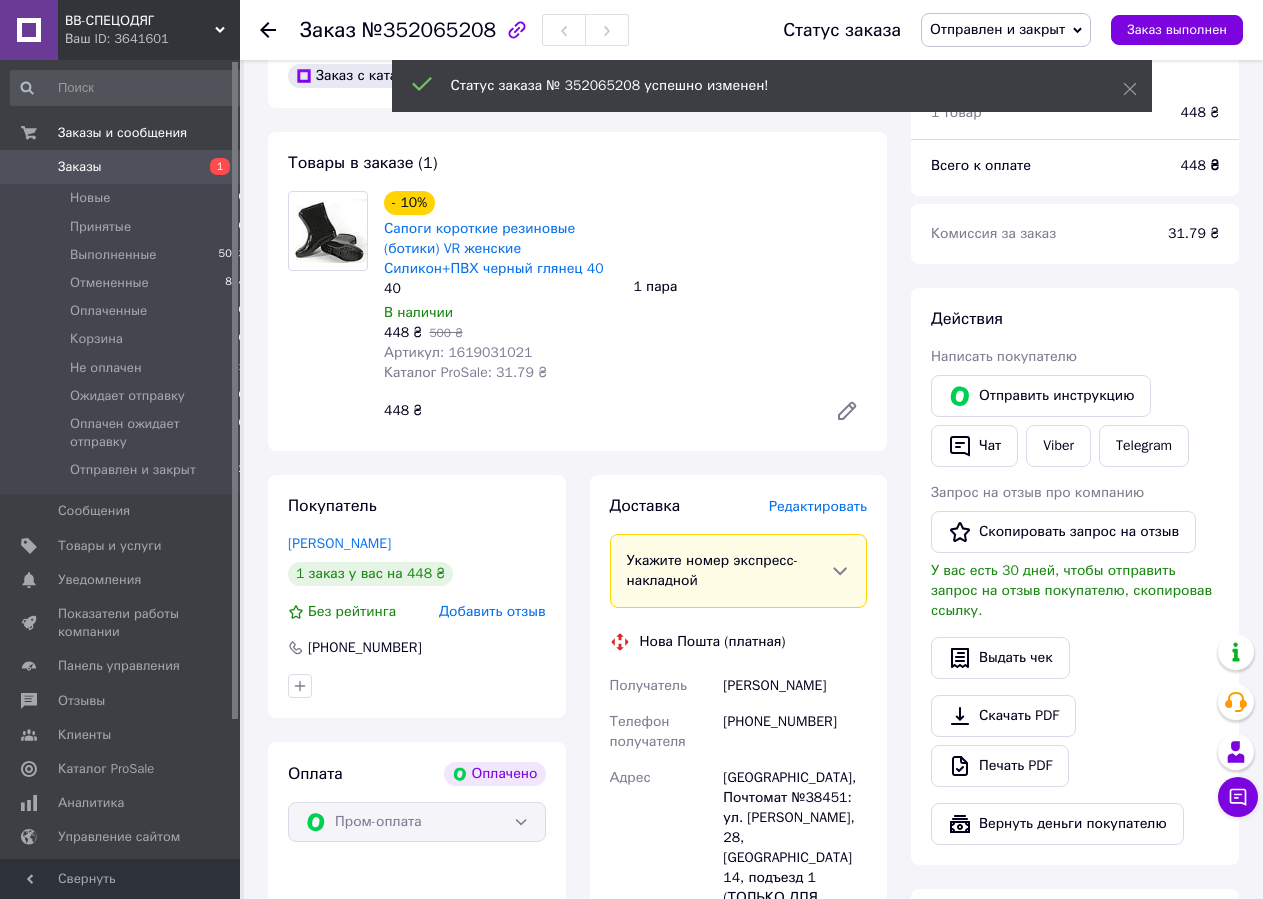 click on "Заказы" at bounding box center [80, 167] 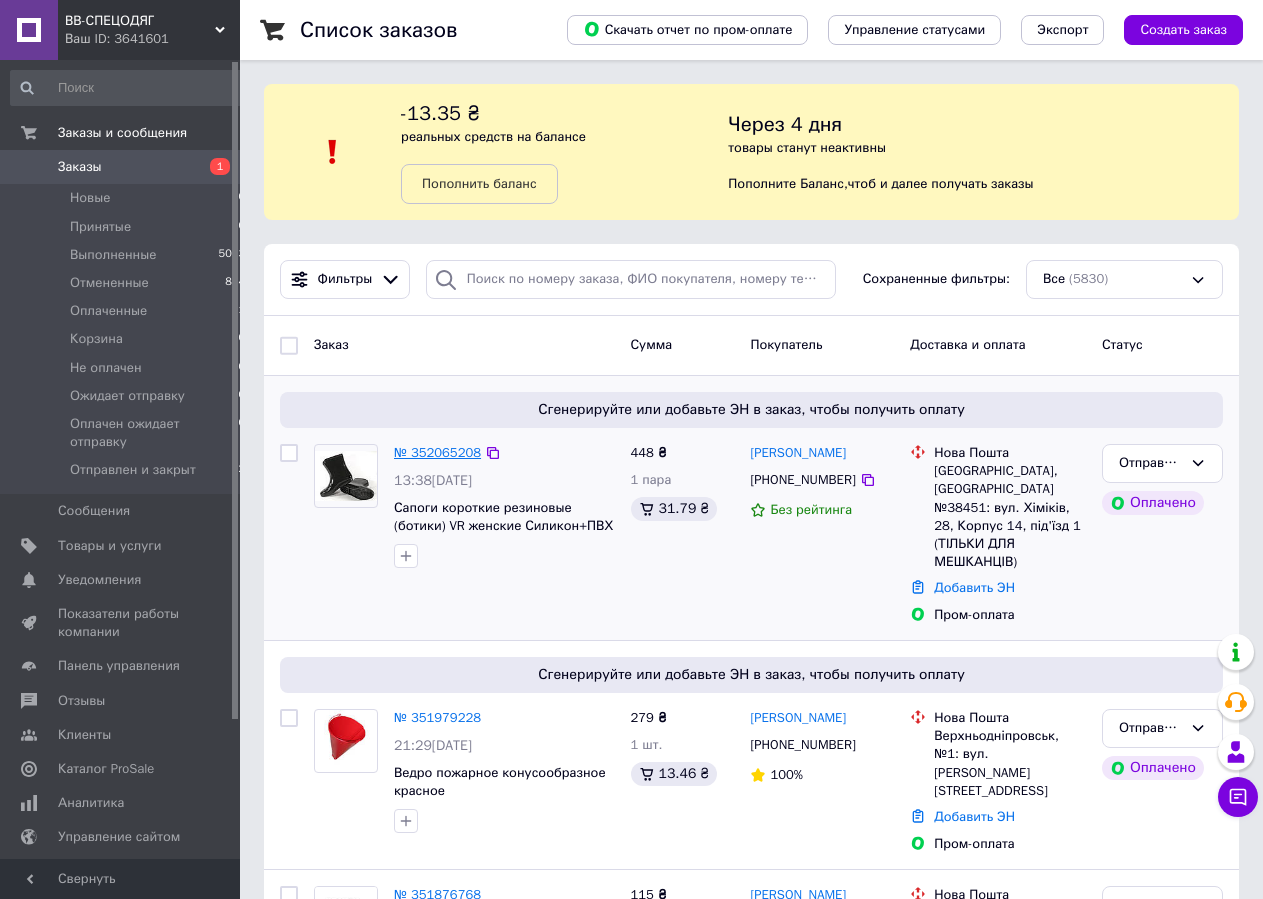 click on "№ 352065208" at bounding box center [437, 452] 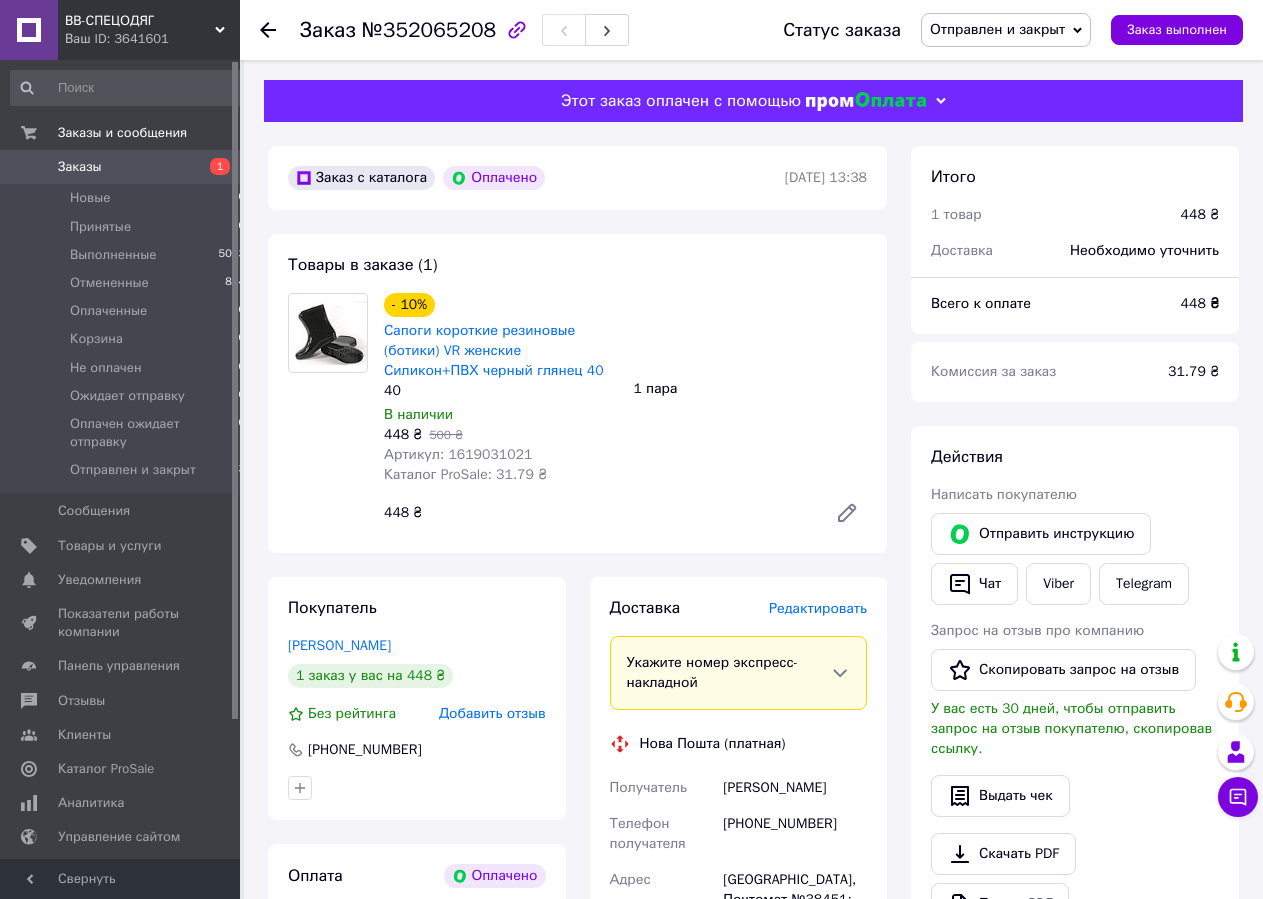click on "Артикул: 1619031021" at bounding box center [458, 454] 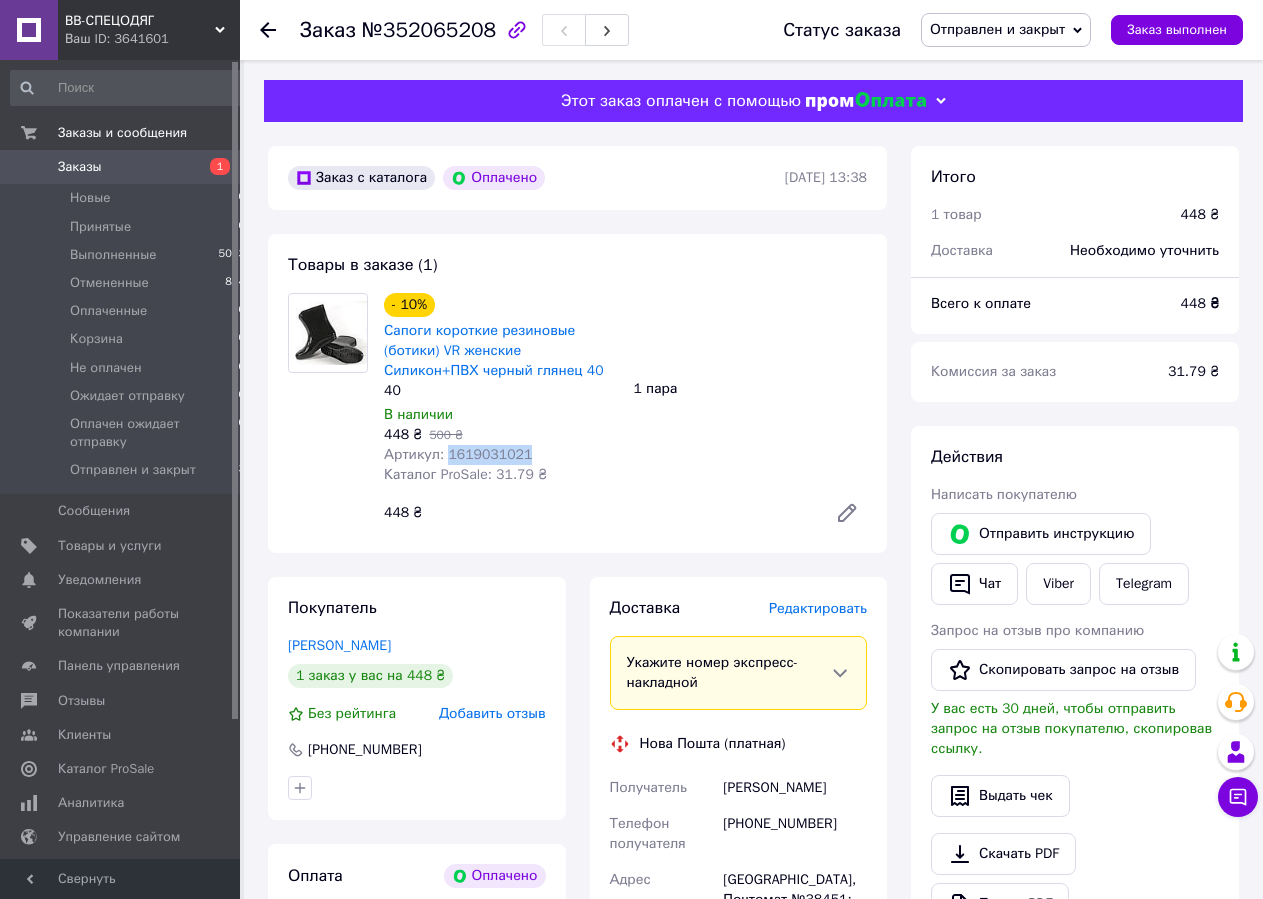 click on "Артикул: 1619031021" at bounding box center [458, 454] 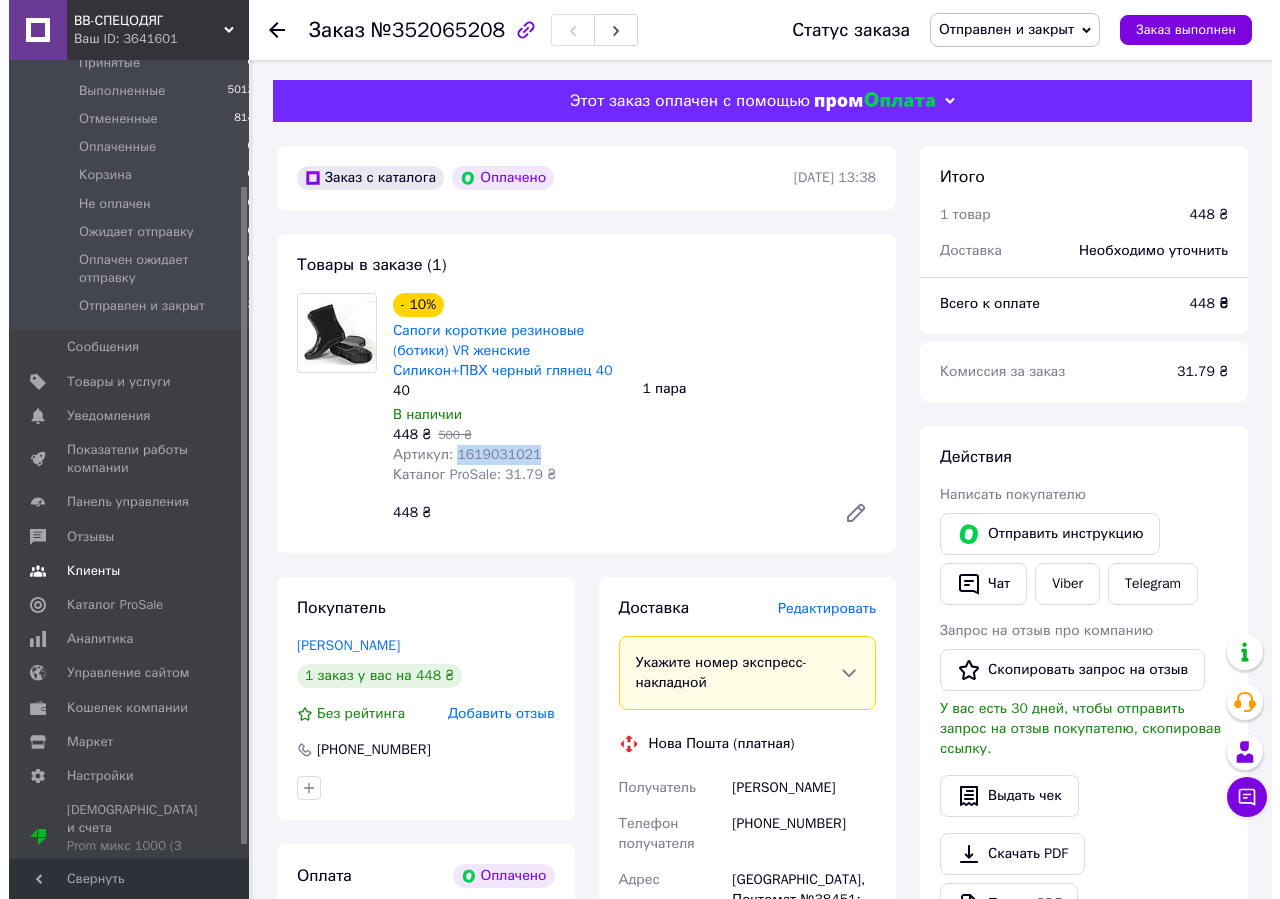 scroll, scrollTop: 169, scrollLeft: 0, axis: vertical 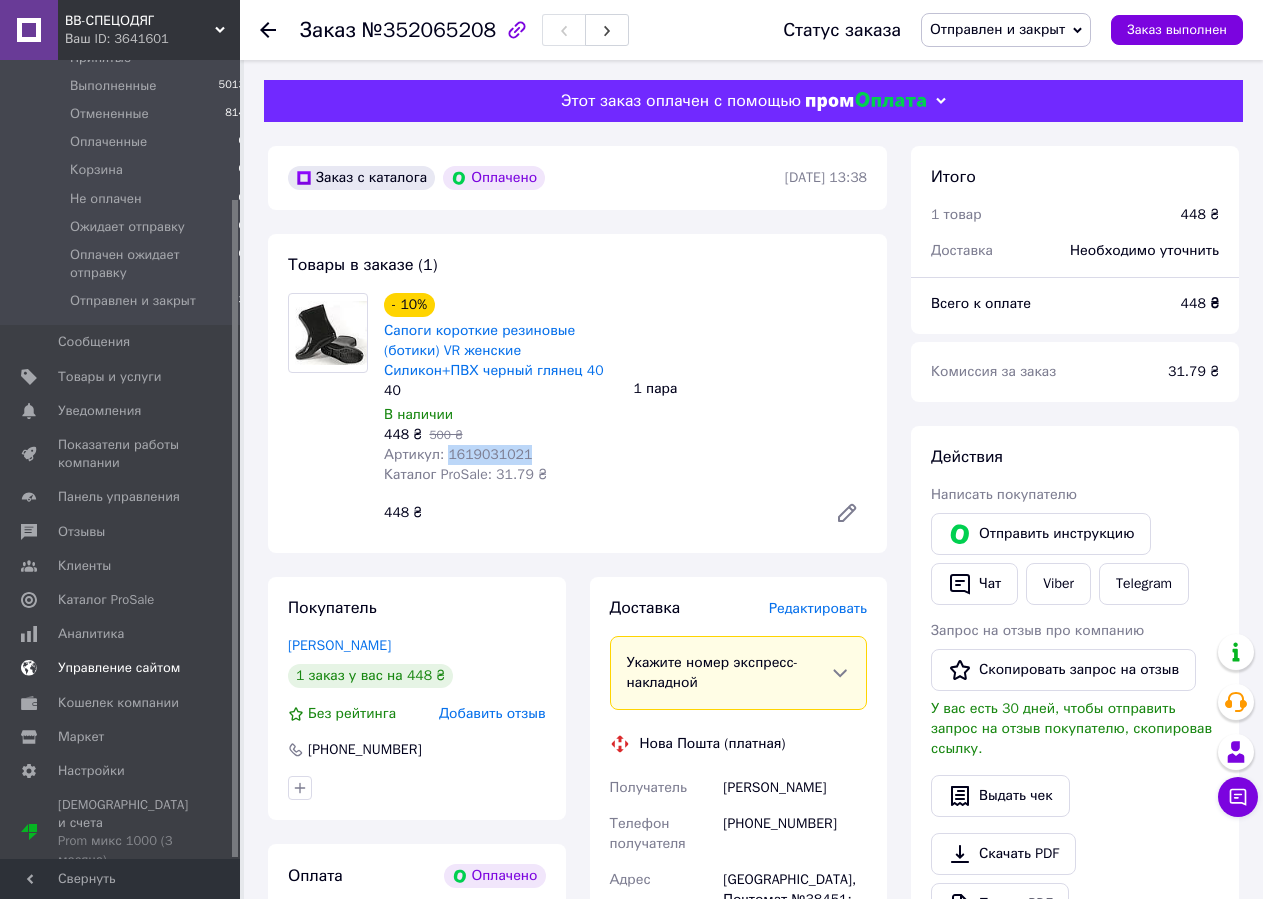 click on "Управление сайтом" at bounding box center (119, 668) 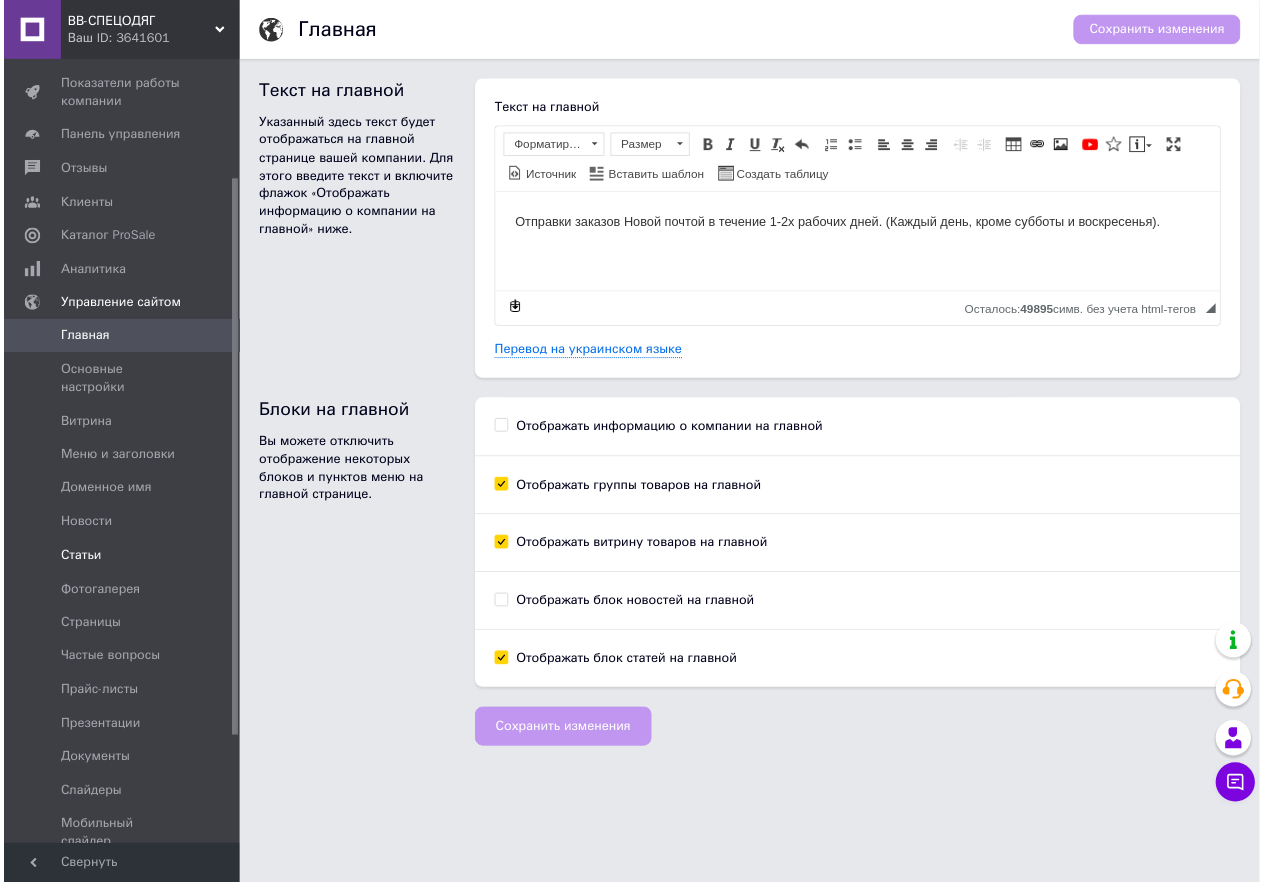 scroll, scrollTop: 0, scrollLeft: 0, axis: both 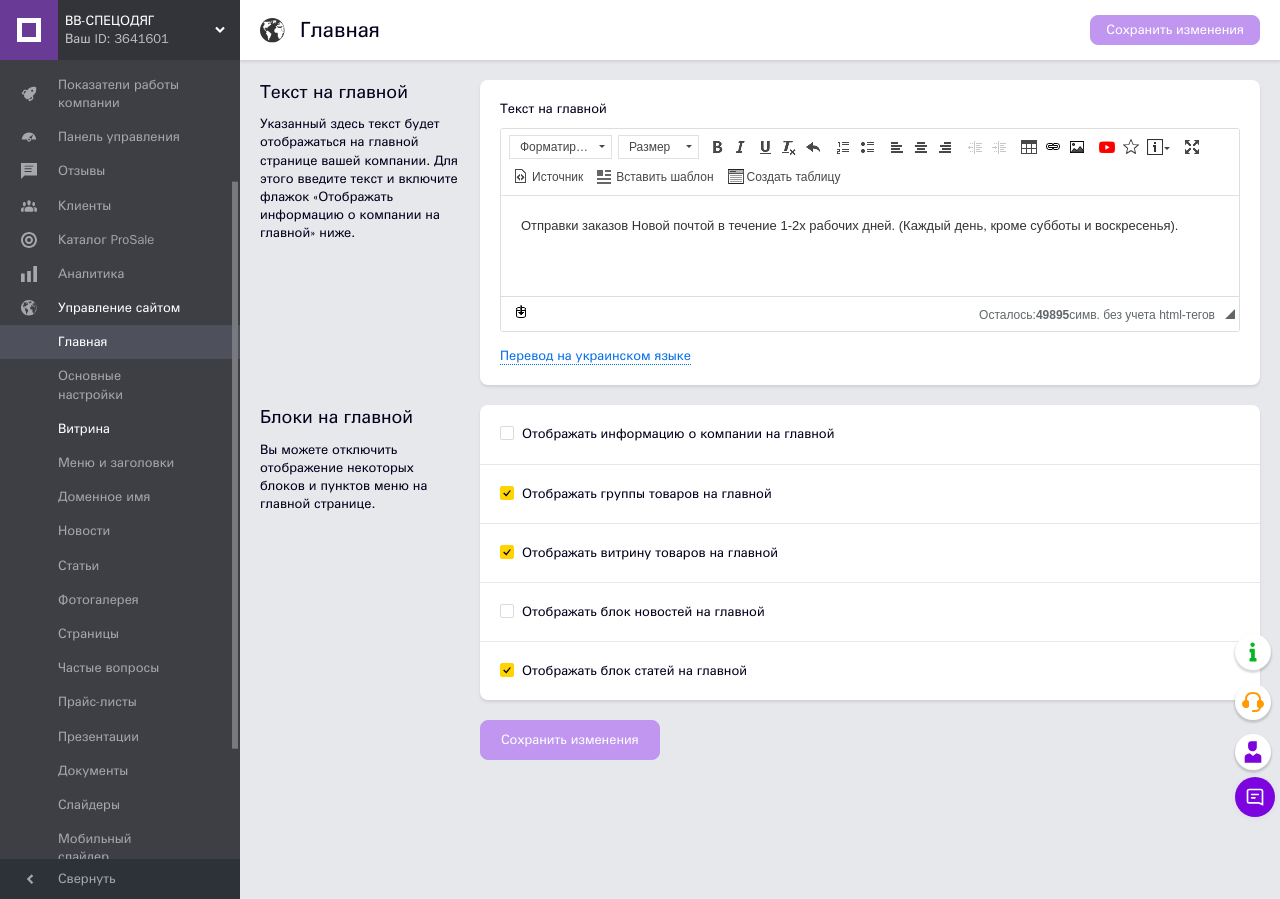 click on "Витрина" at bounding box center (84, 429) 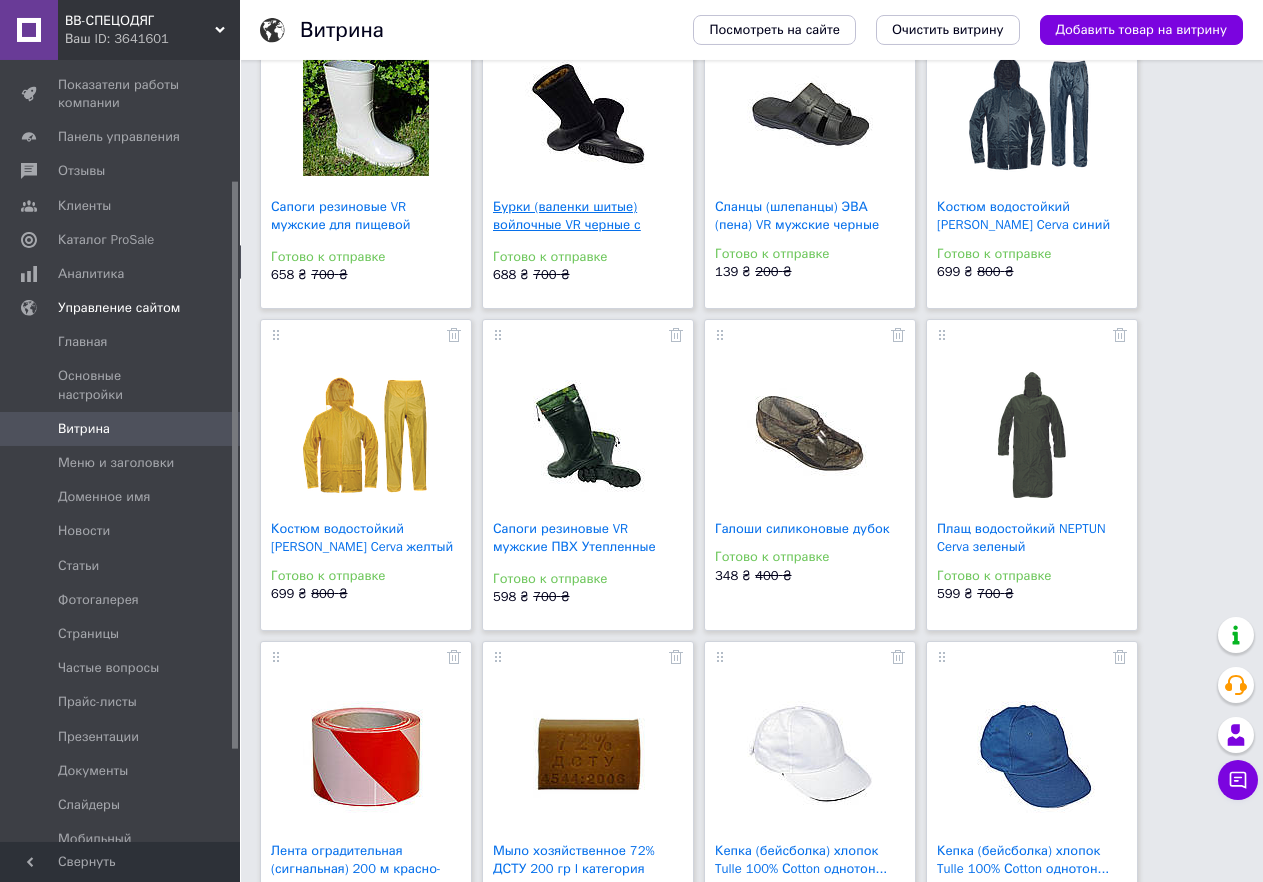 scroll, scrollTop: 1271, scrollLeft: 0, axis: vertical 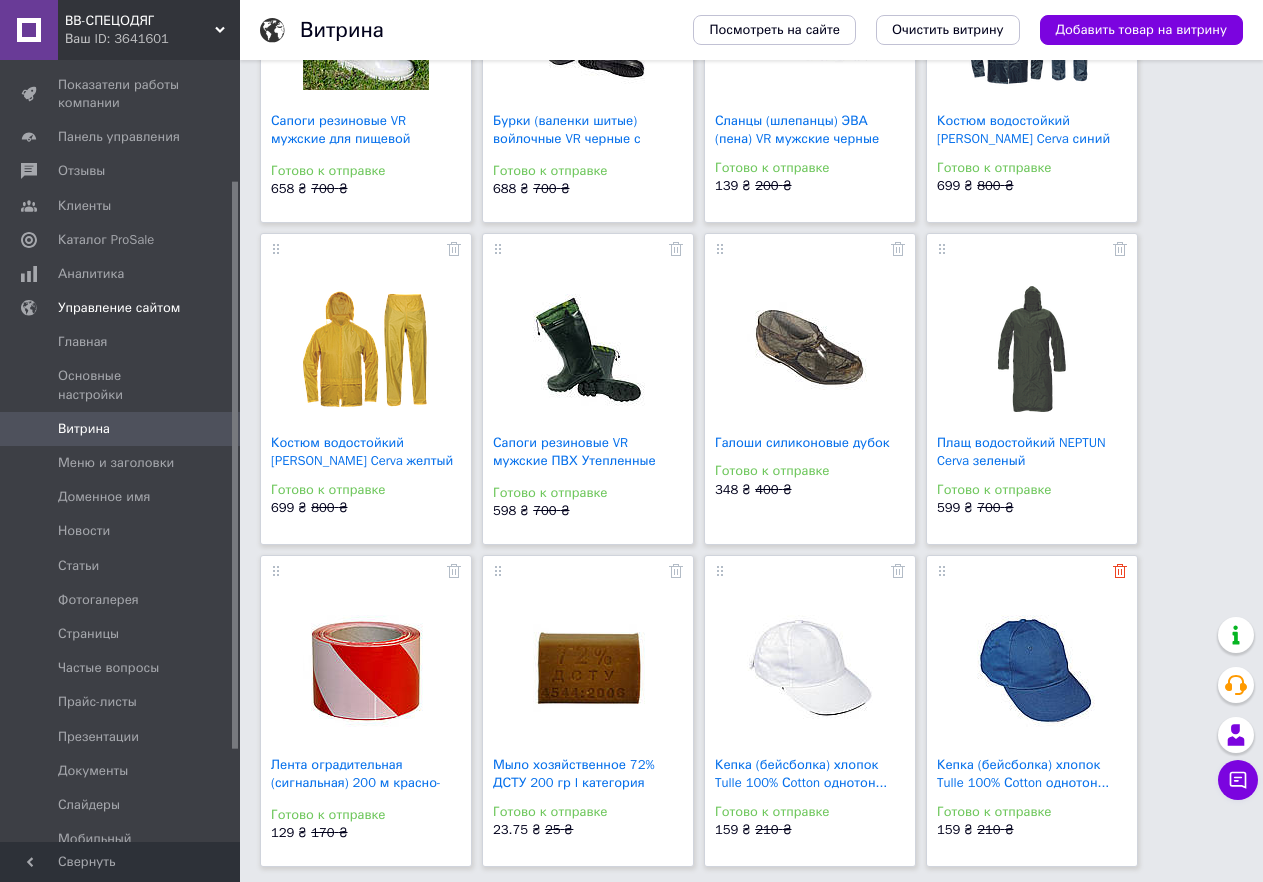 click 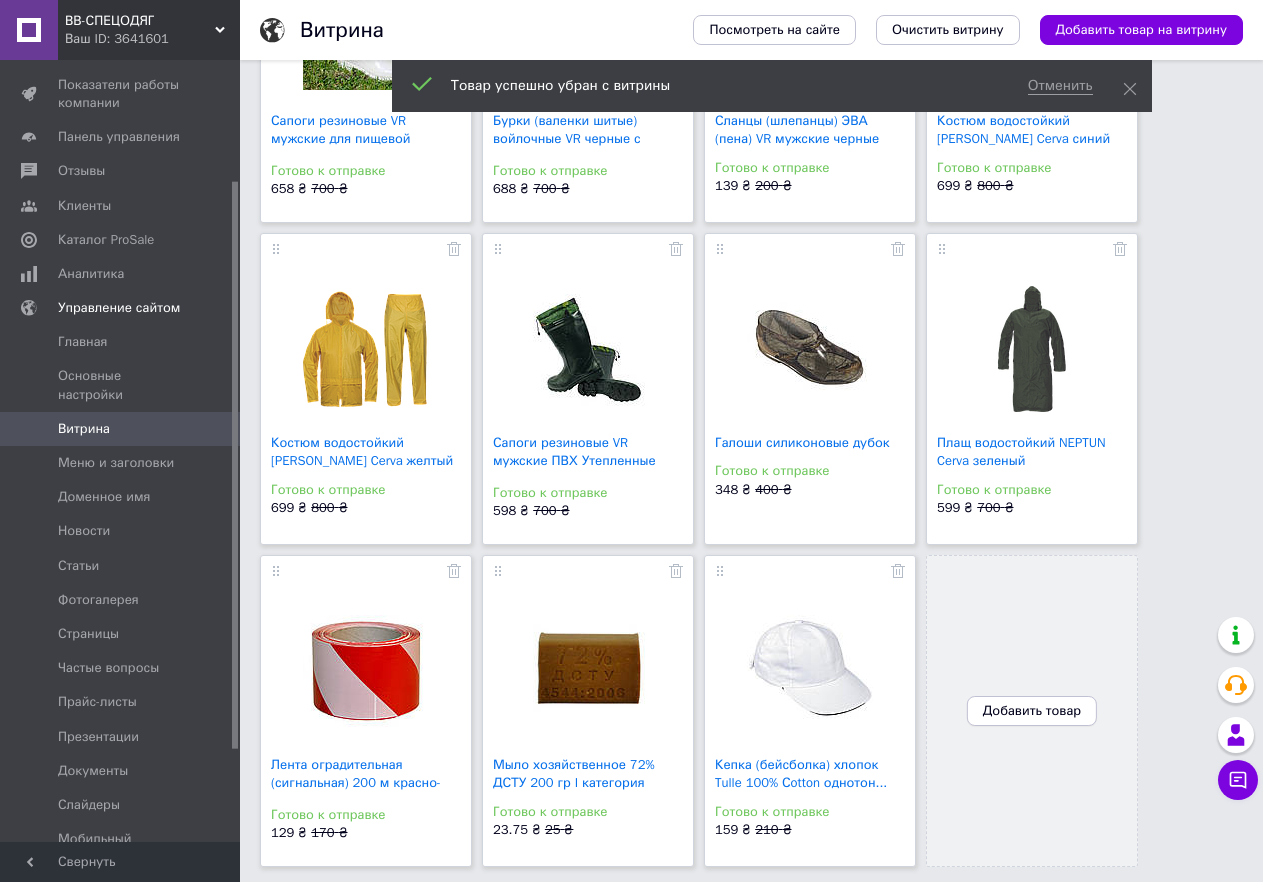 click on "Добавить товар" at bounding box center (1032, 711) 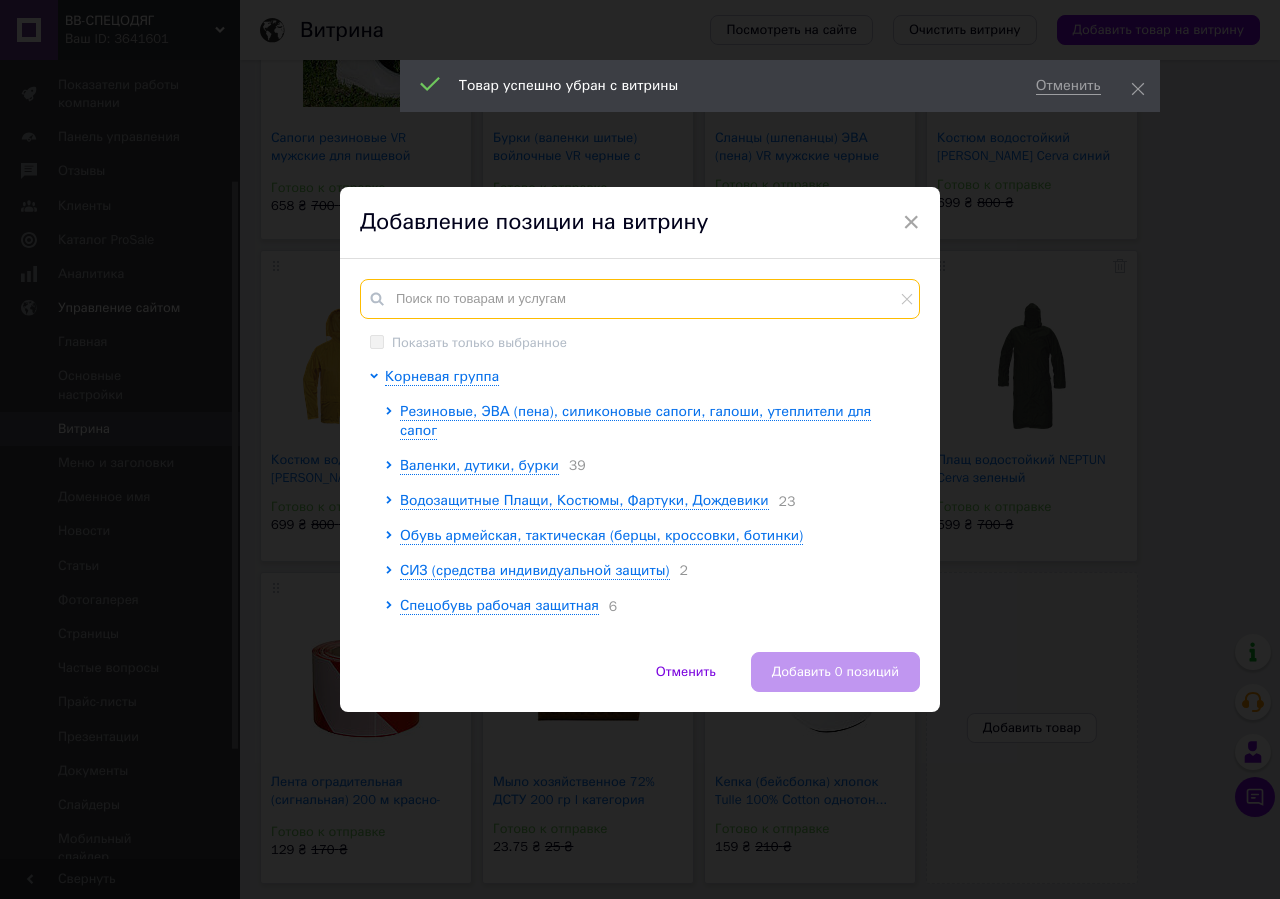 click at bounding box center [640, 299] 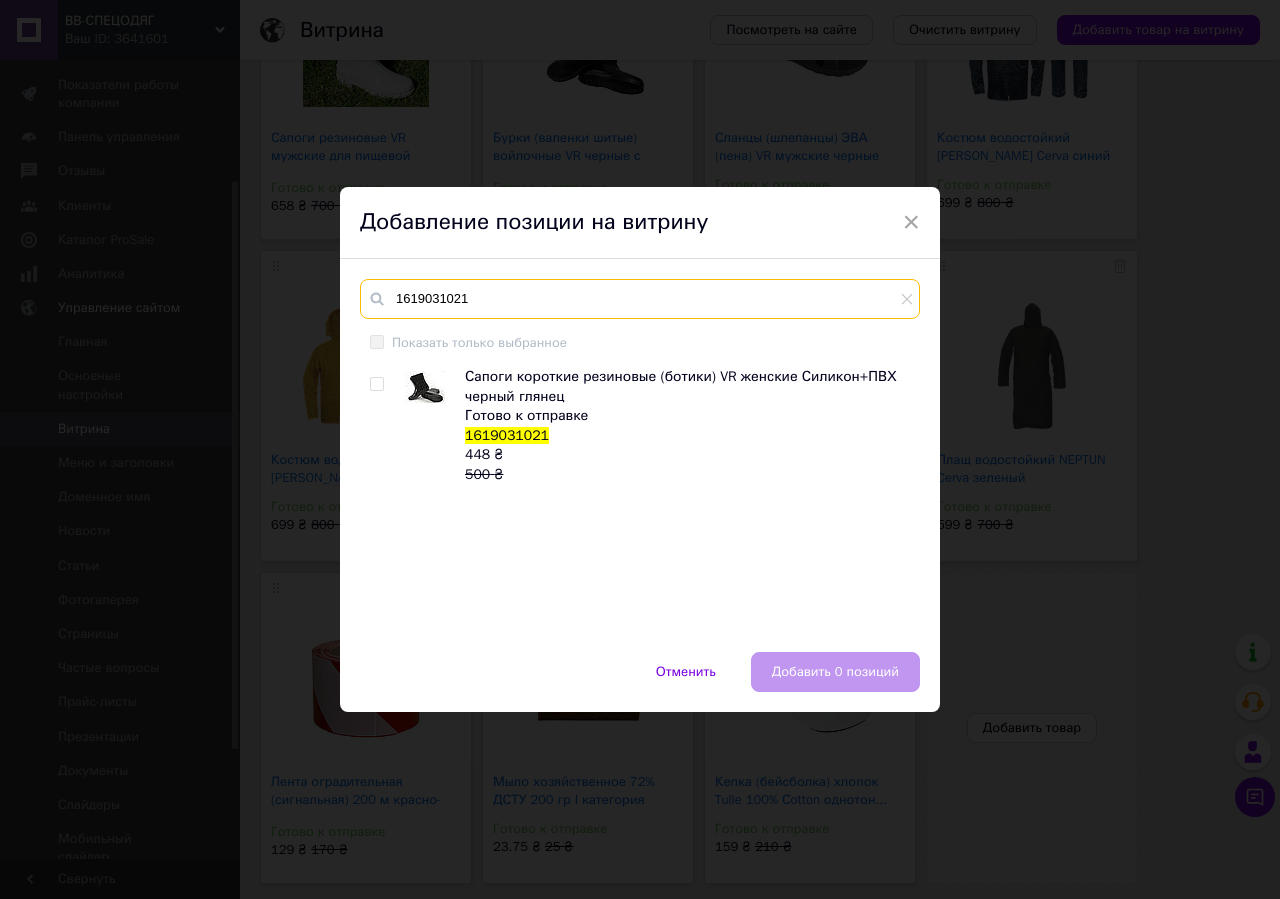 type on "1619031021" 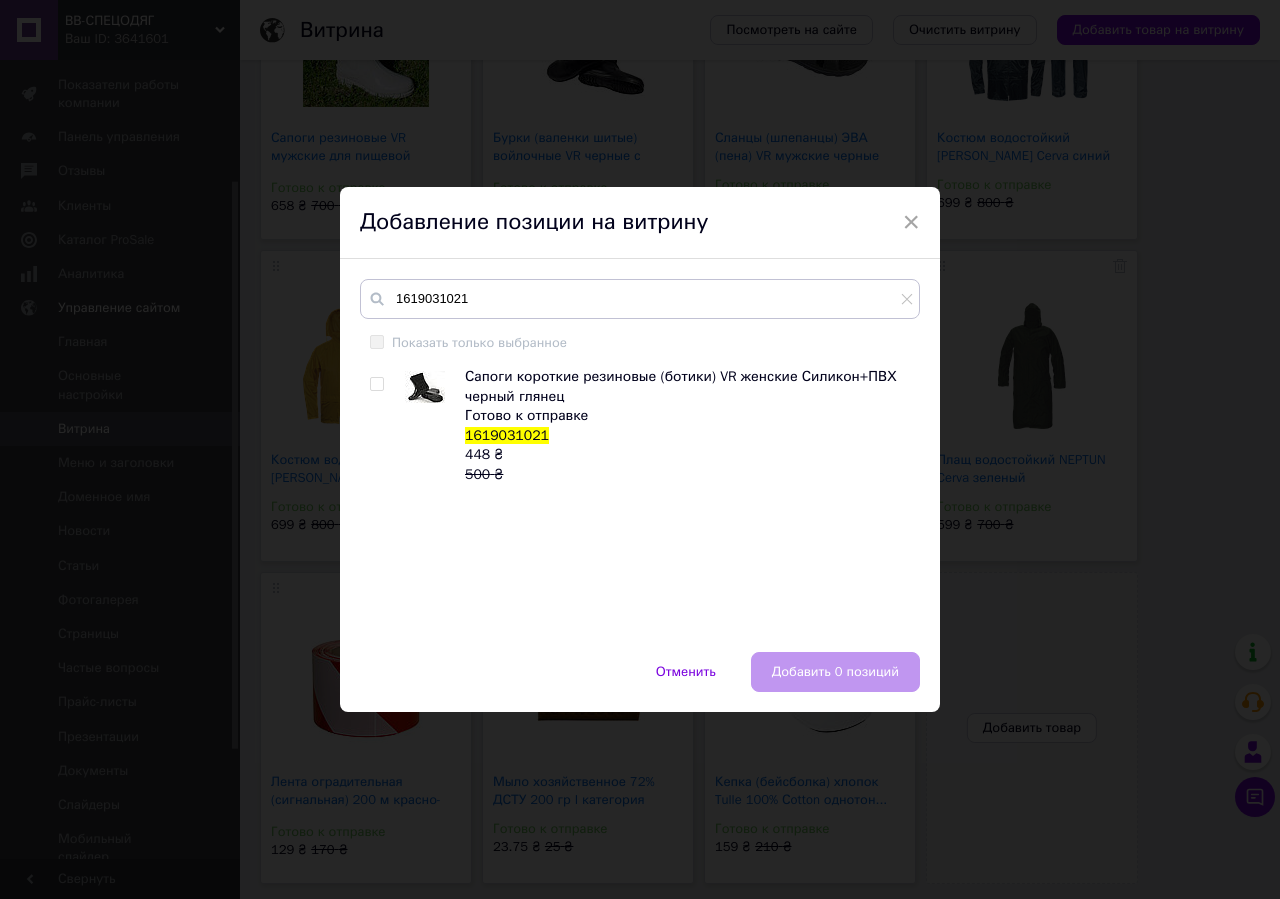 click at bounding box center (376, 384) 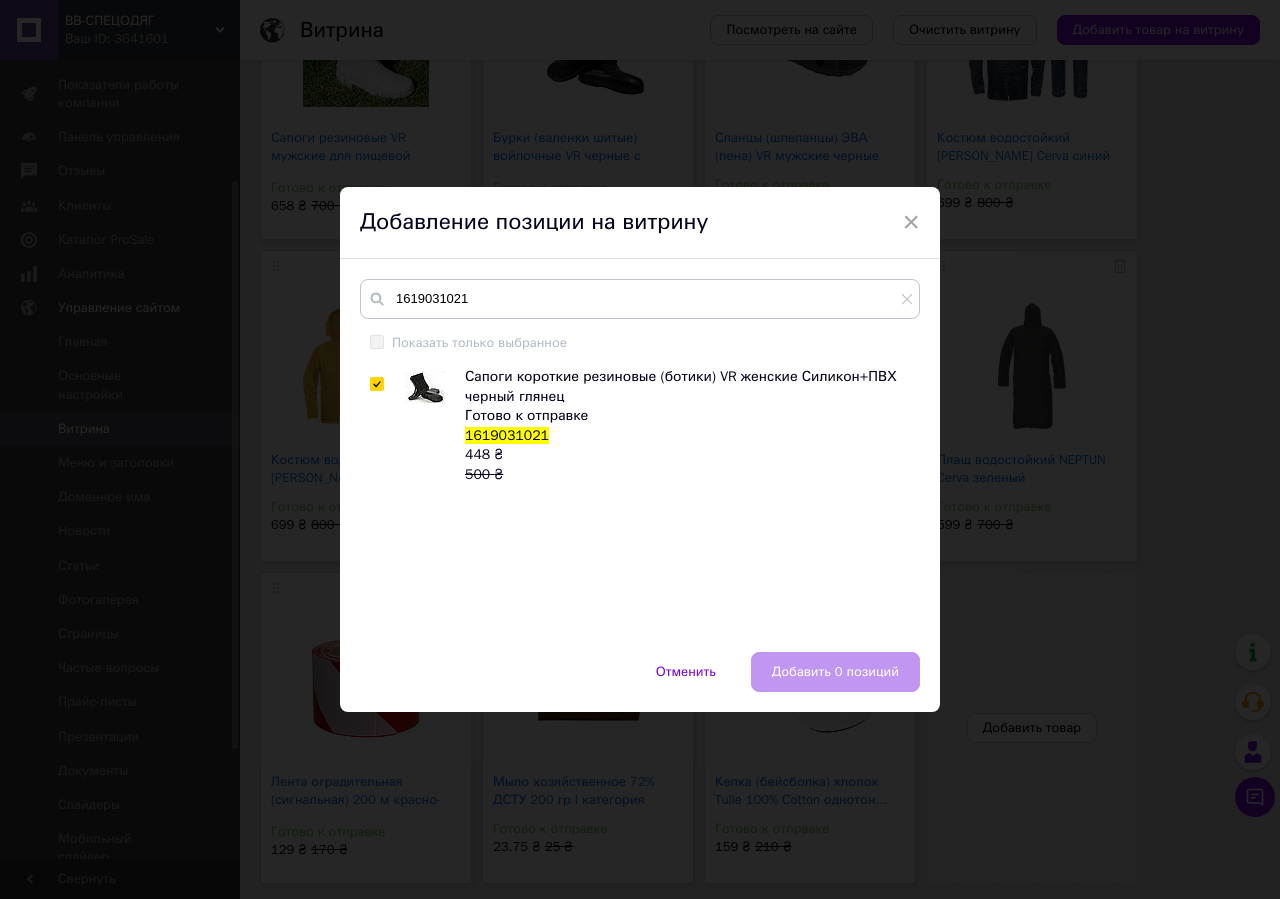checkbox on "true" 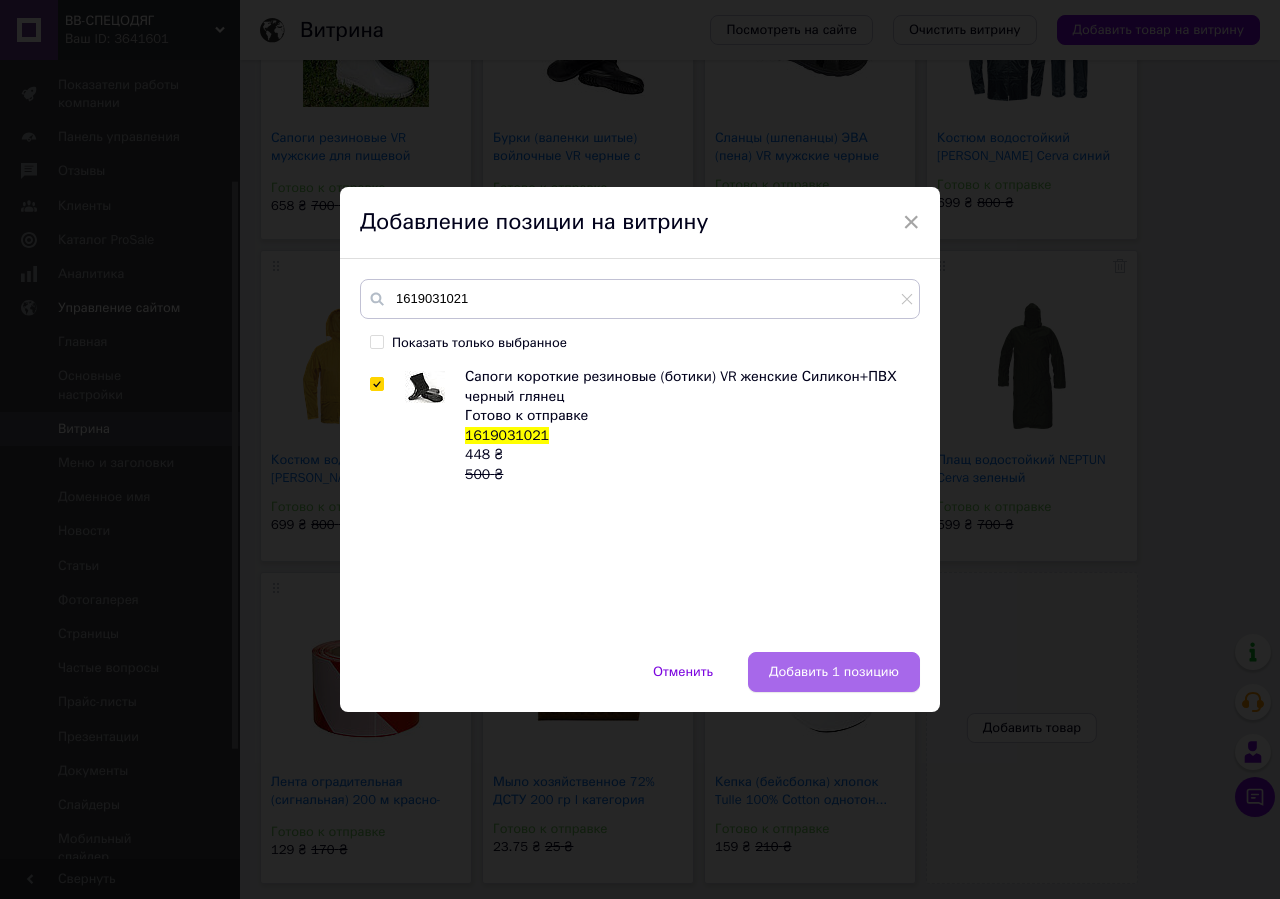 click on "Добавить 1 позицию" at bounding box center (834, 672) 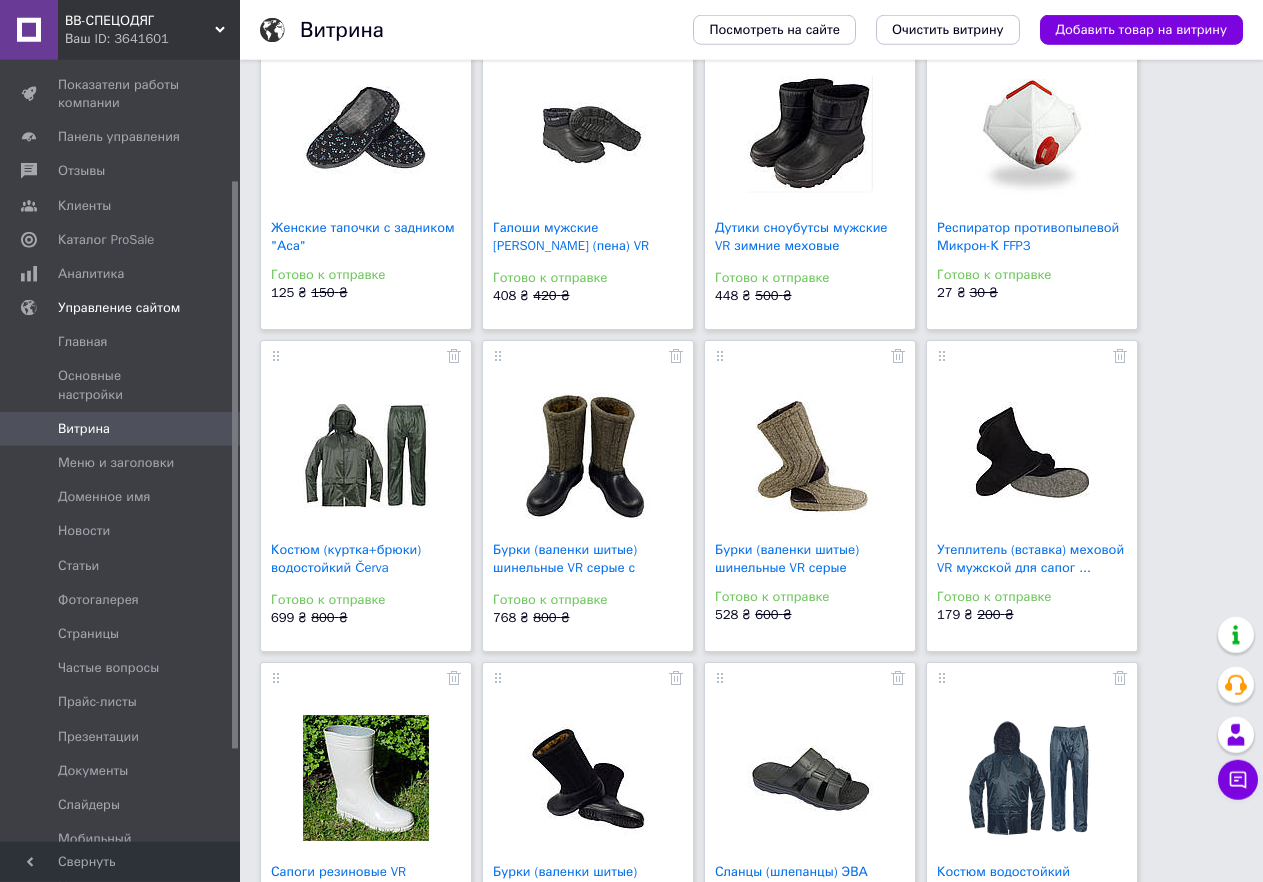 scroll, scrollTop: 659, scrollLeft: 0, axis: vertical 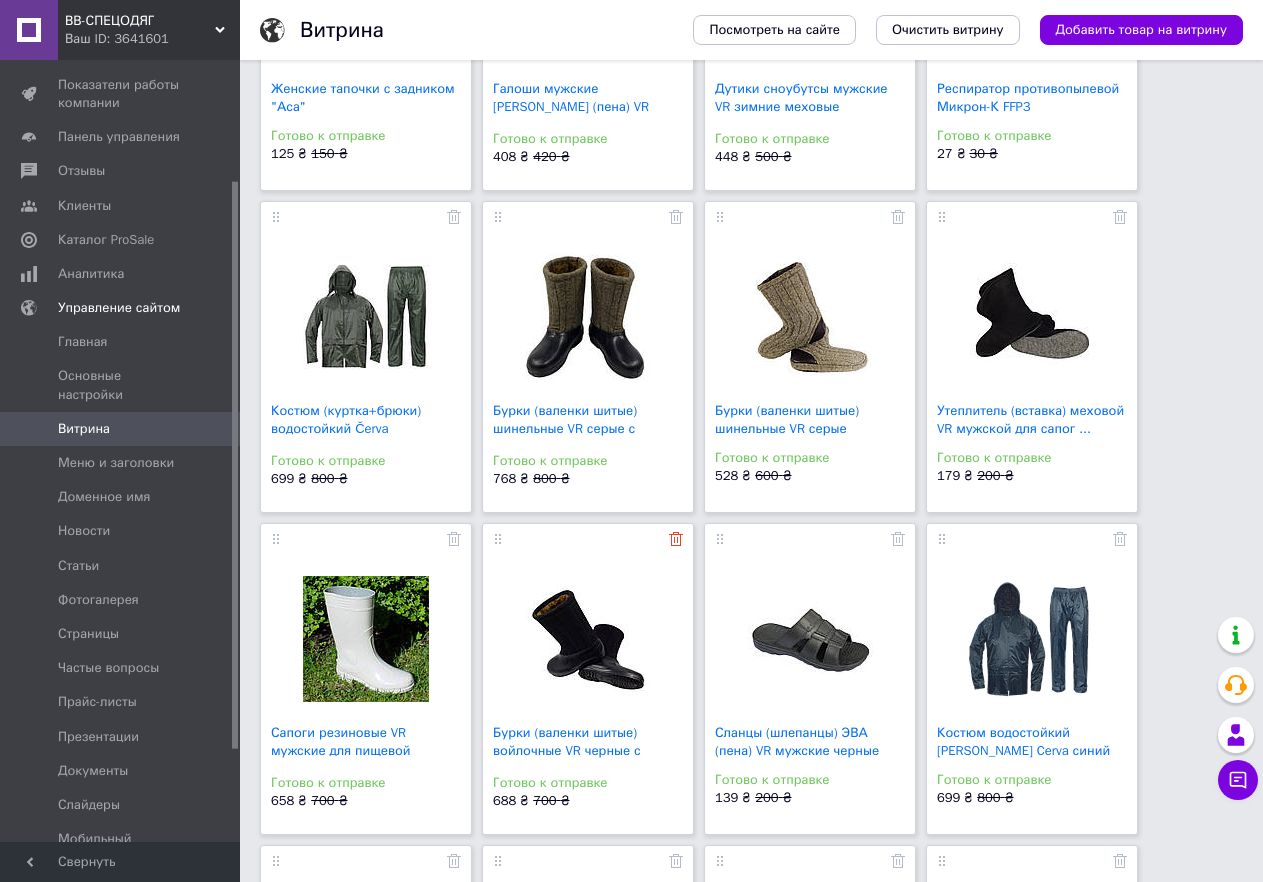 click 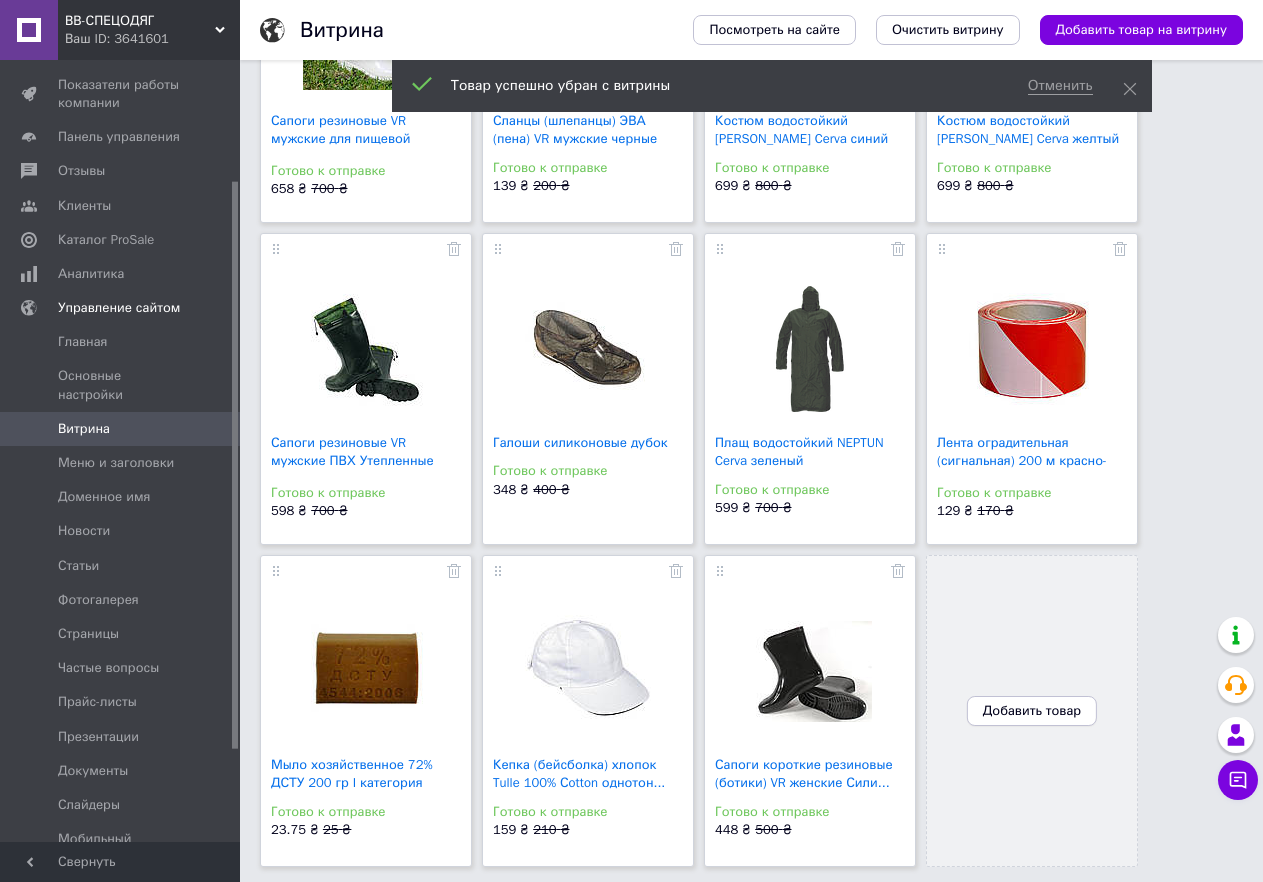 click on "Добавить товар" at bounding box center (1032, 711) 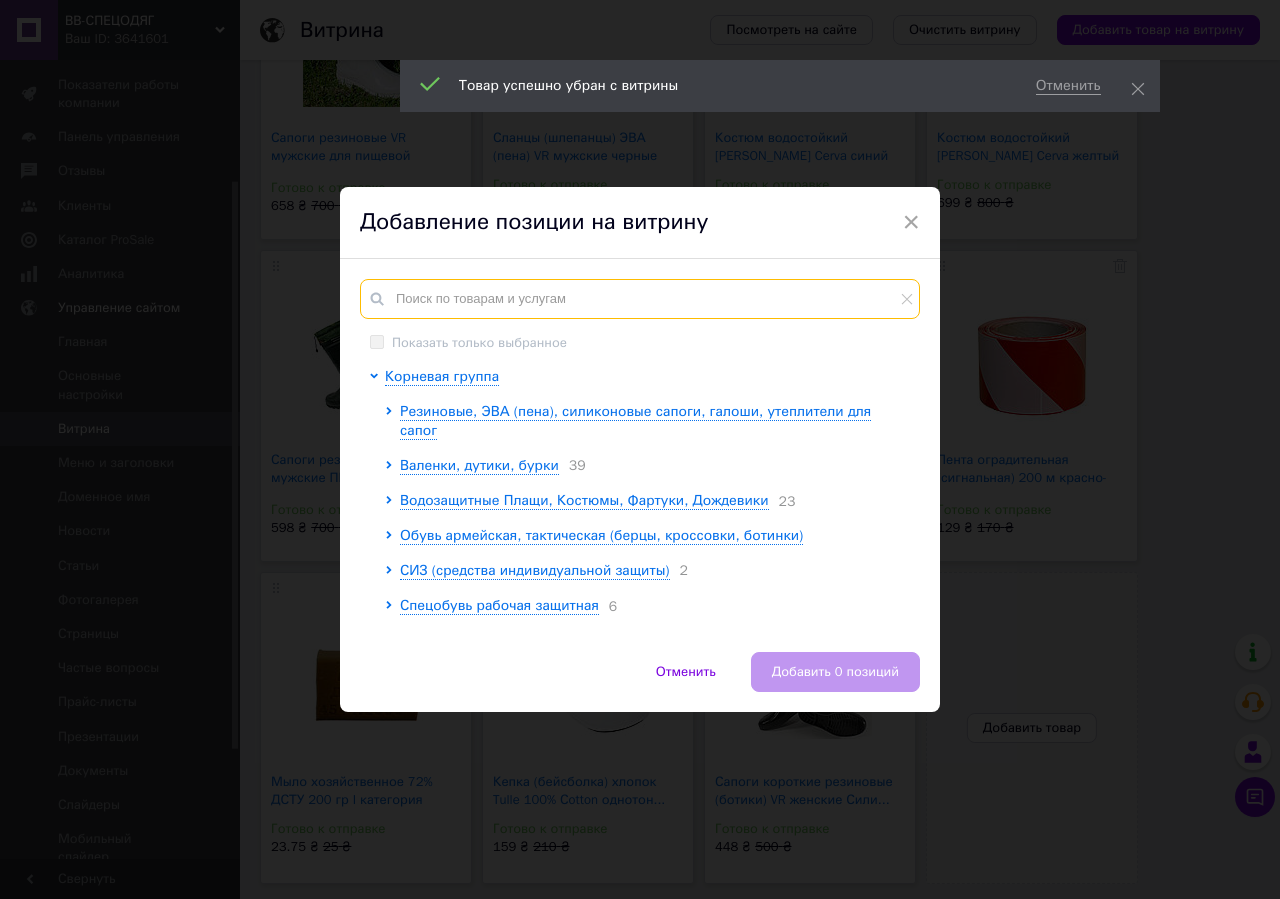 click at bounding box center (640, 299) 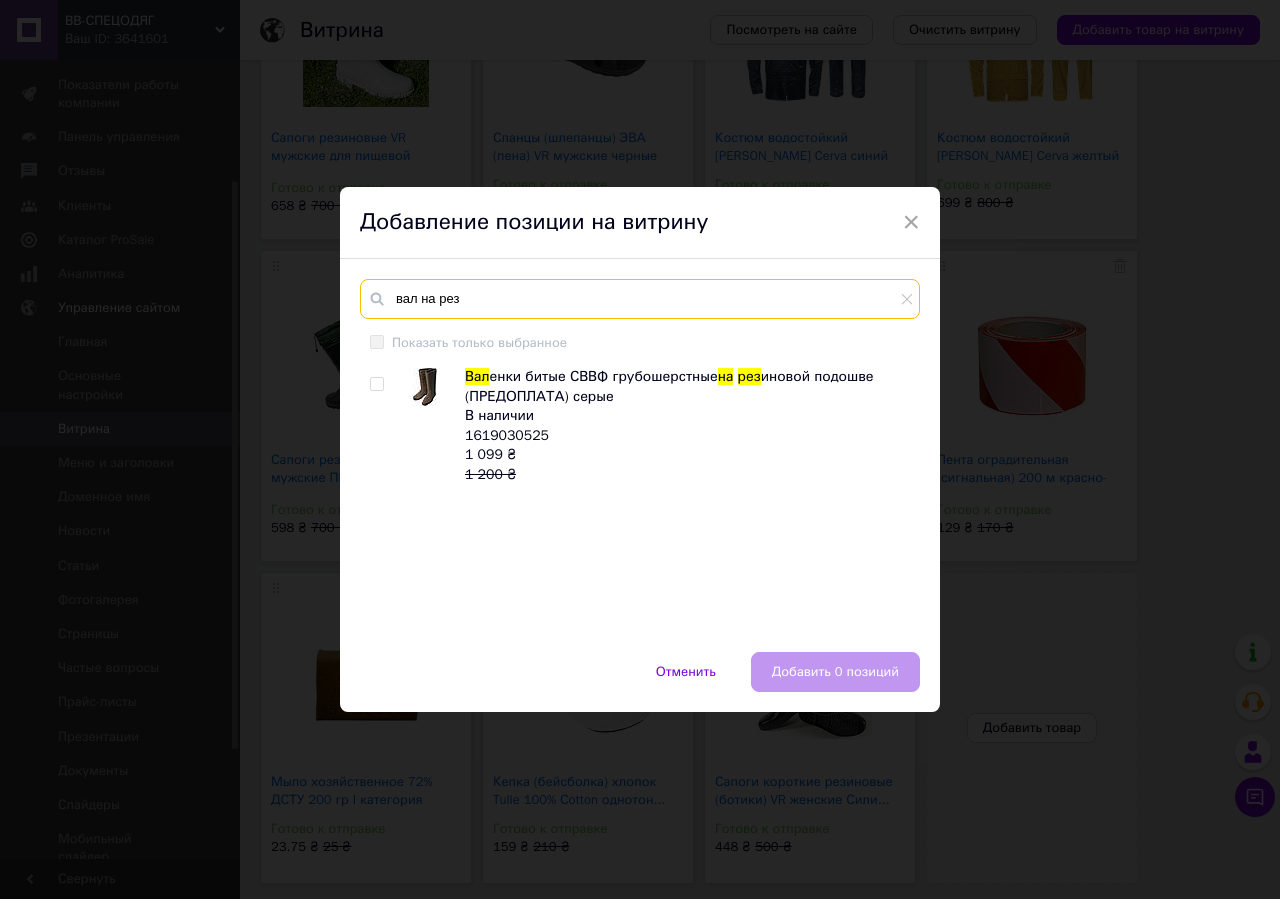 type on "вал на рез" 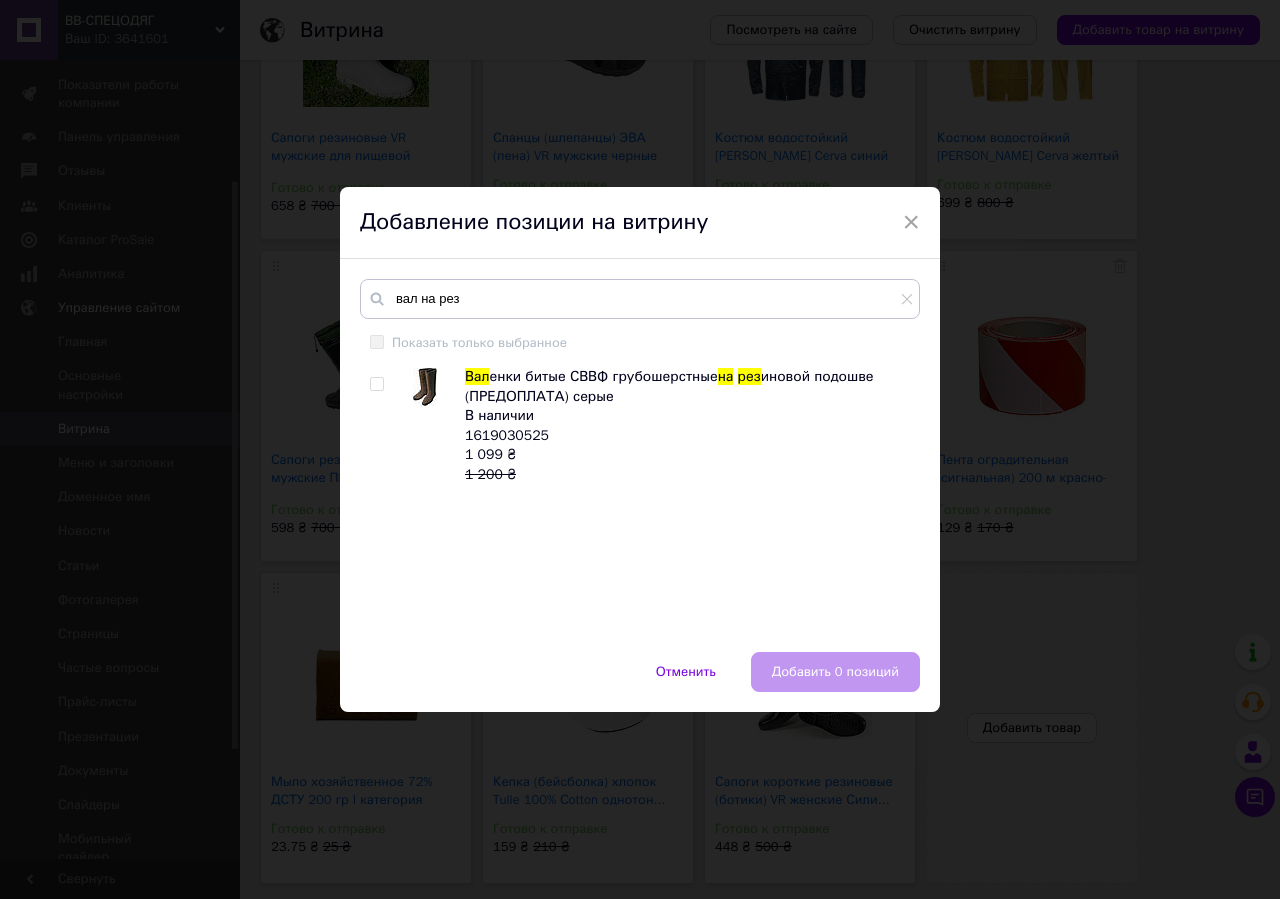 click at bounding box center [376, 384] 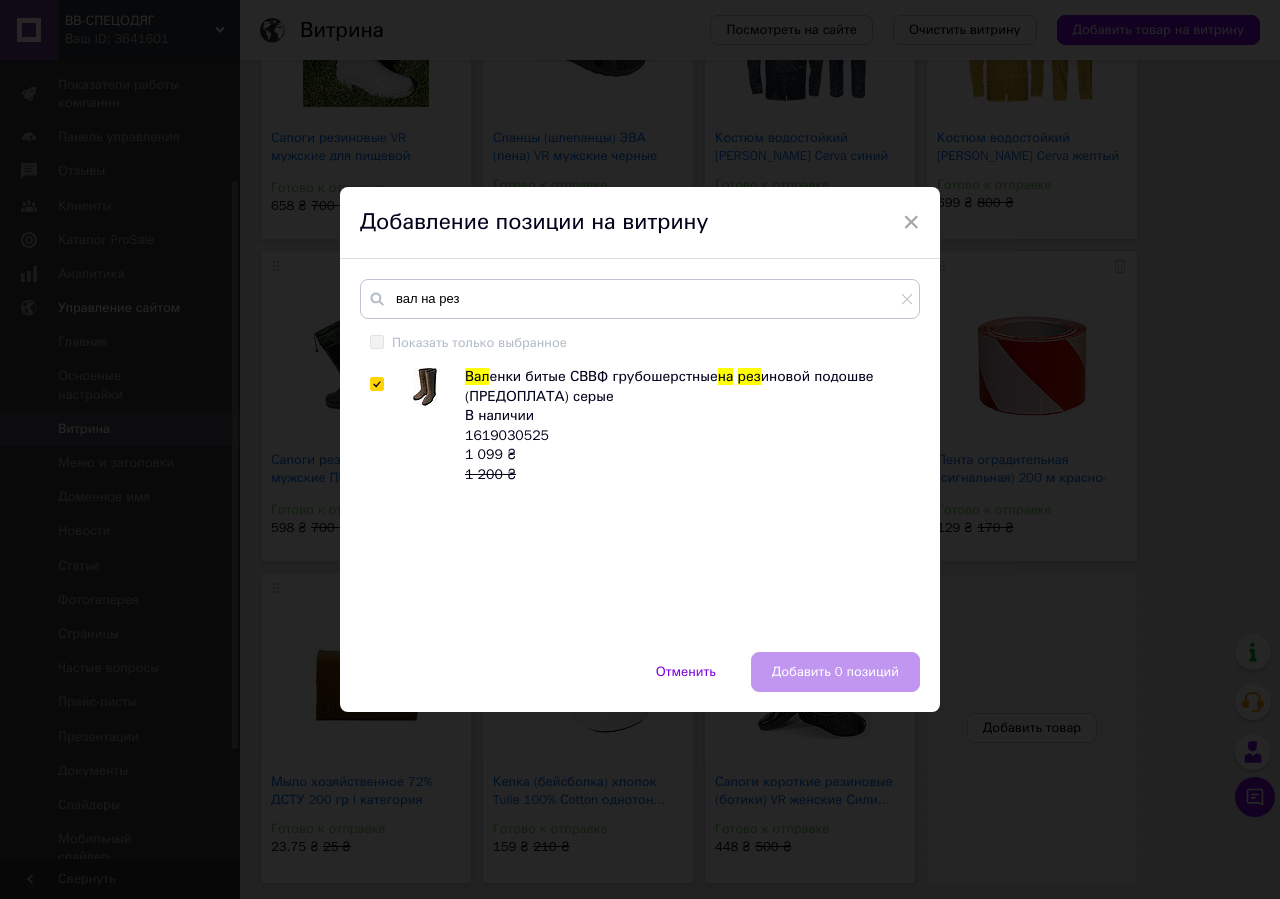 checkbox on "true" 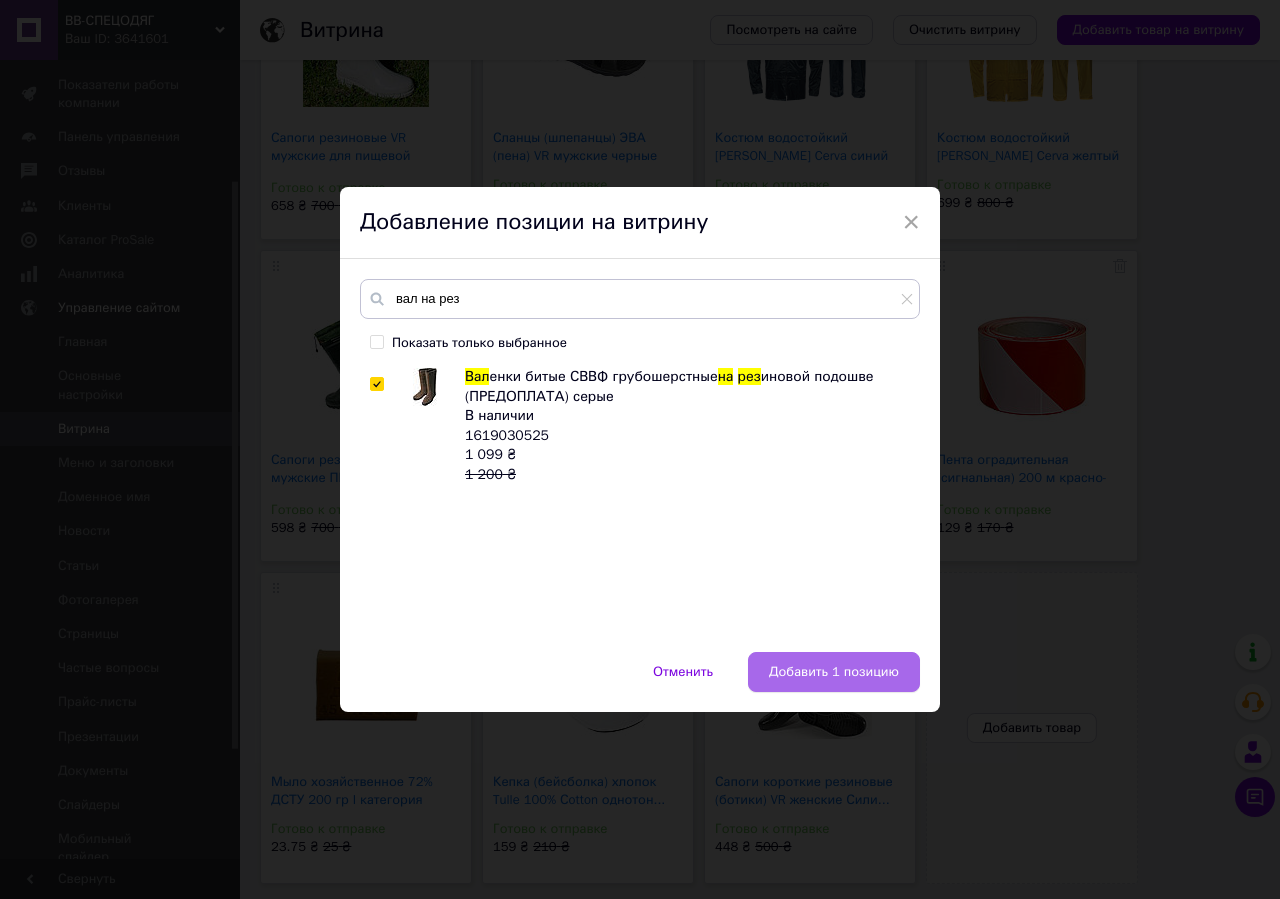 click on "Добавить 1 позицию" at bounding box center (834, 672) 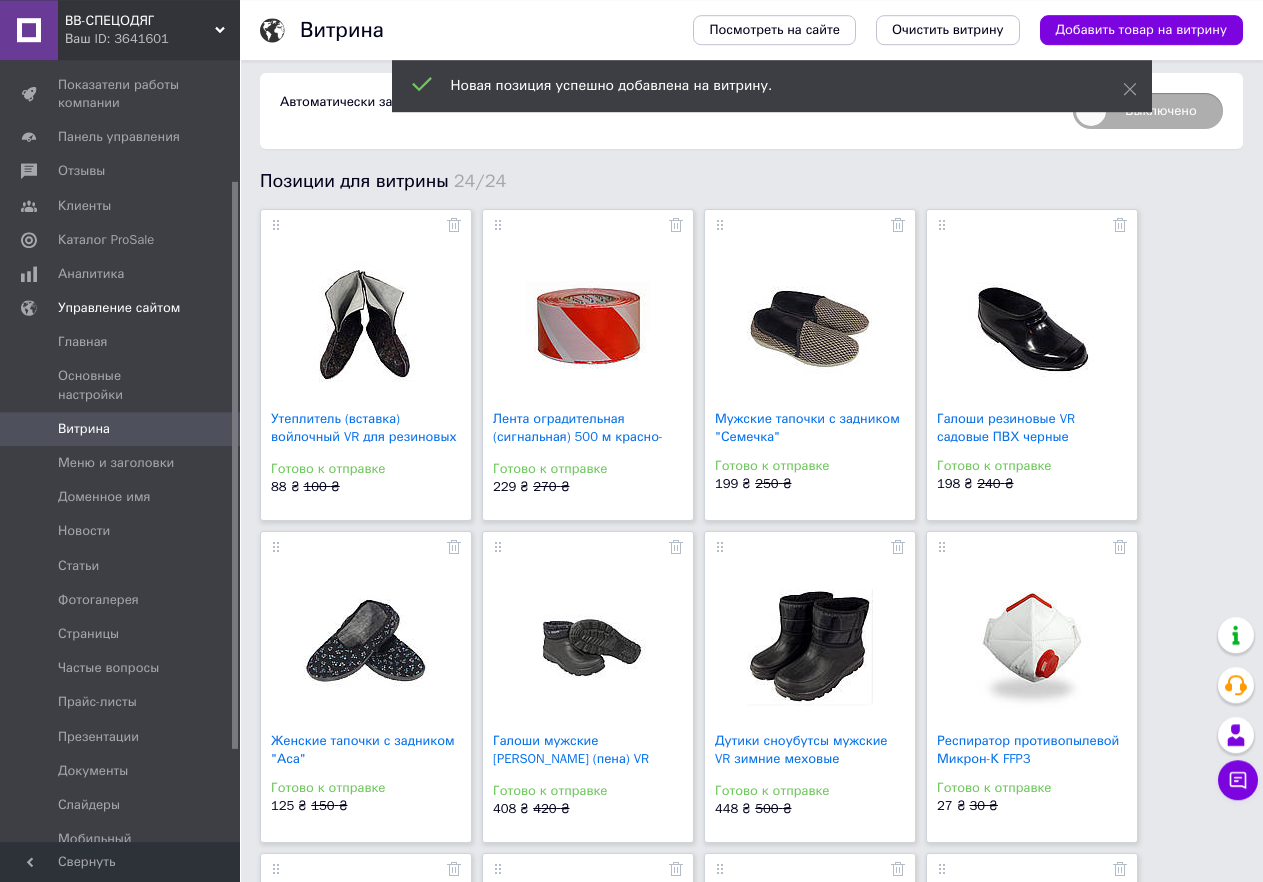 scroll, scrollTop: 0, scrollLeft: 0, axis: both 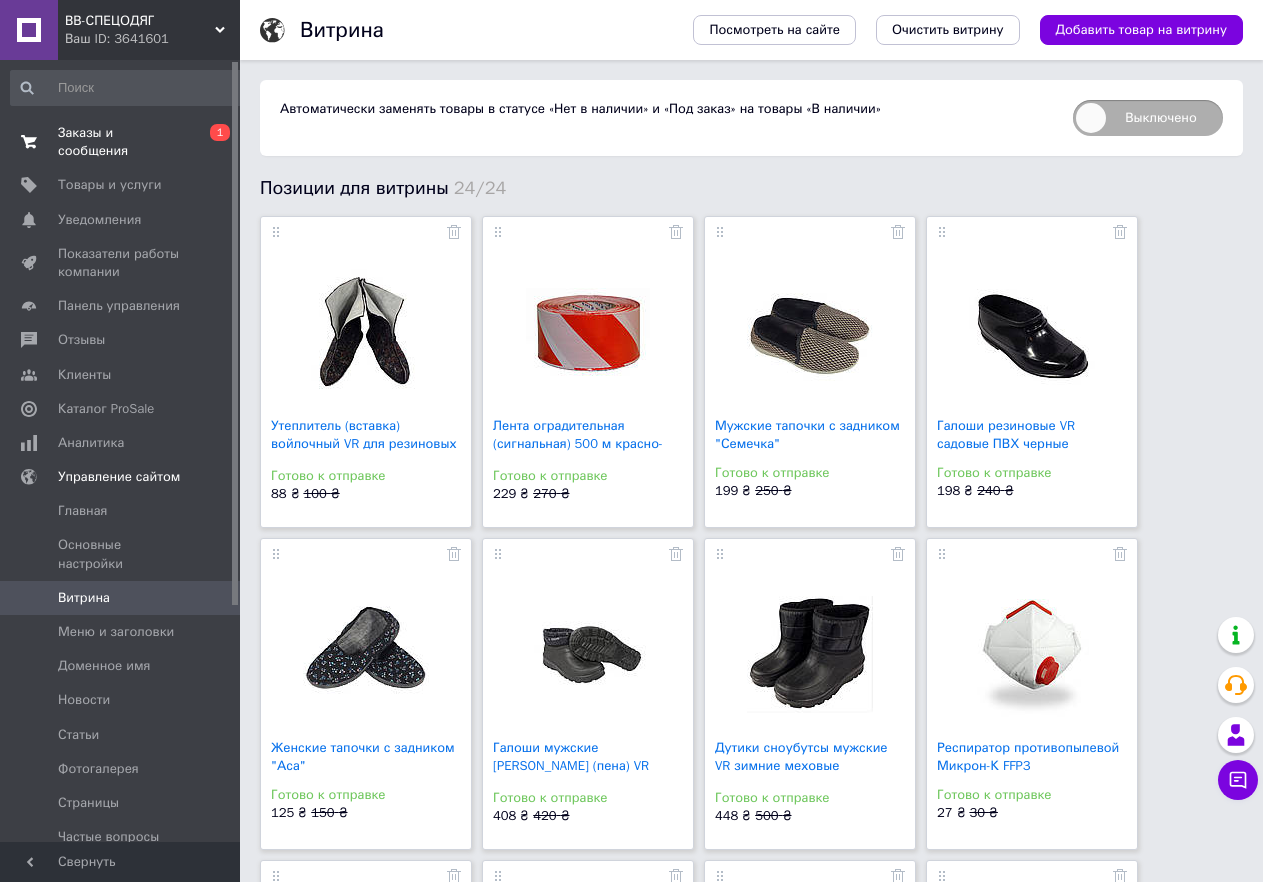 click on "Заказы и сообщения" at bounding box center (121, 142) 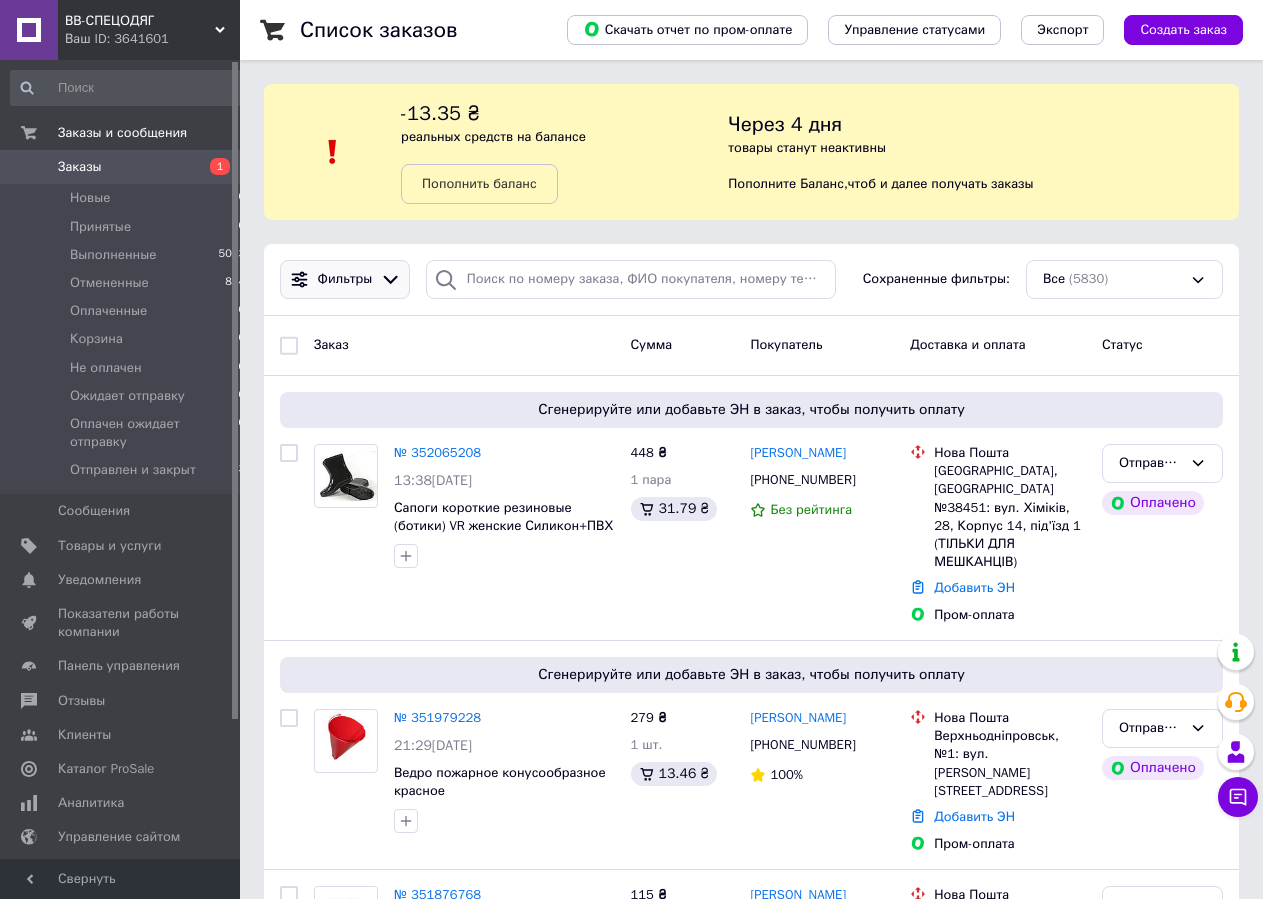 click at bounding box center (390, 279) 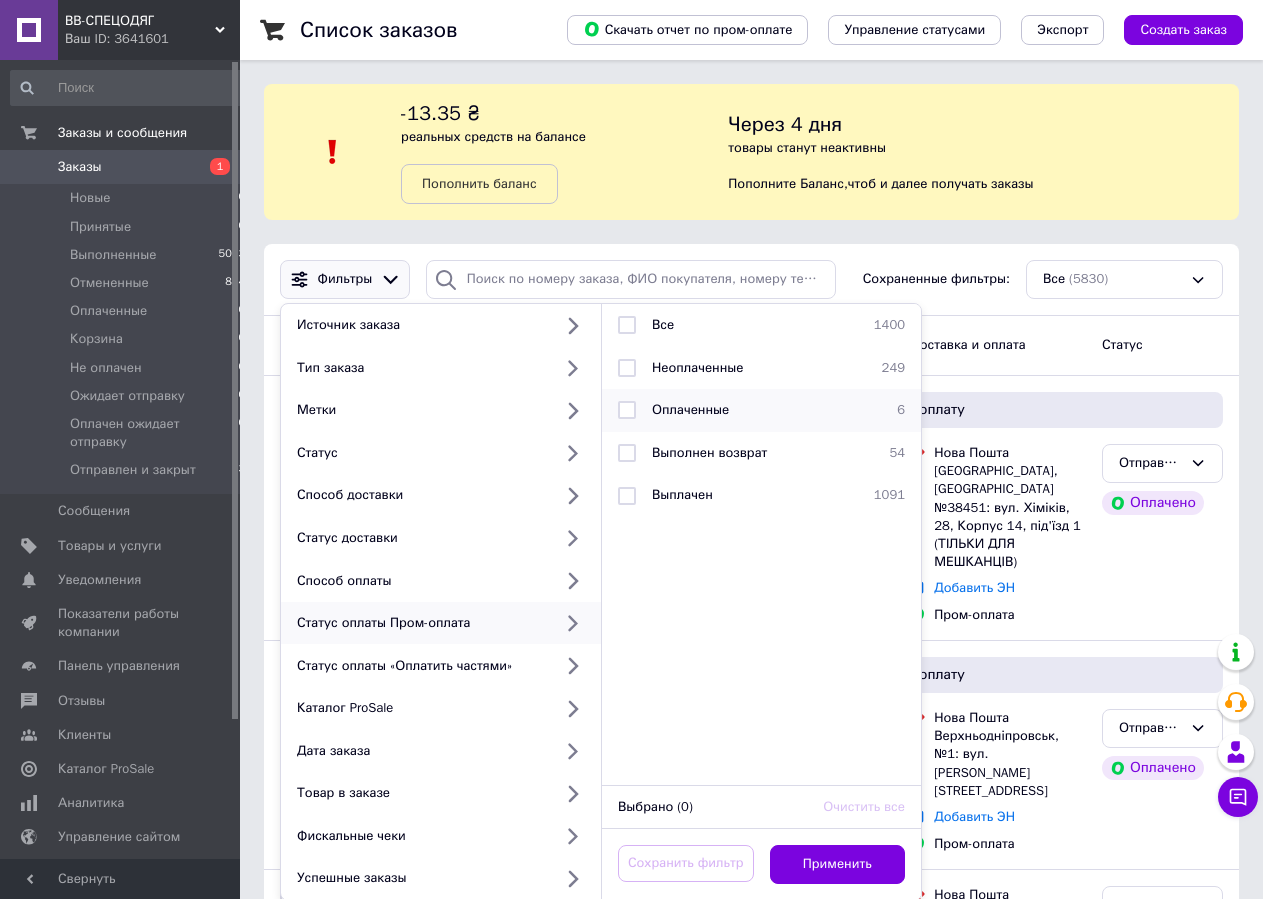 click at bounding box center (627, 410) 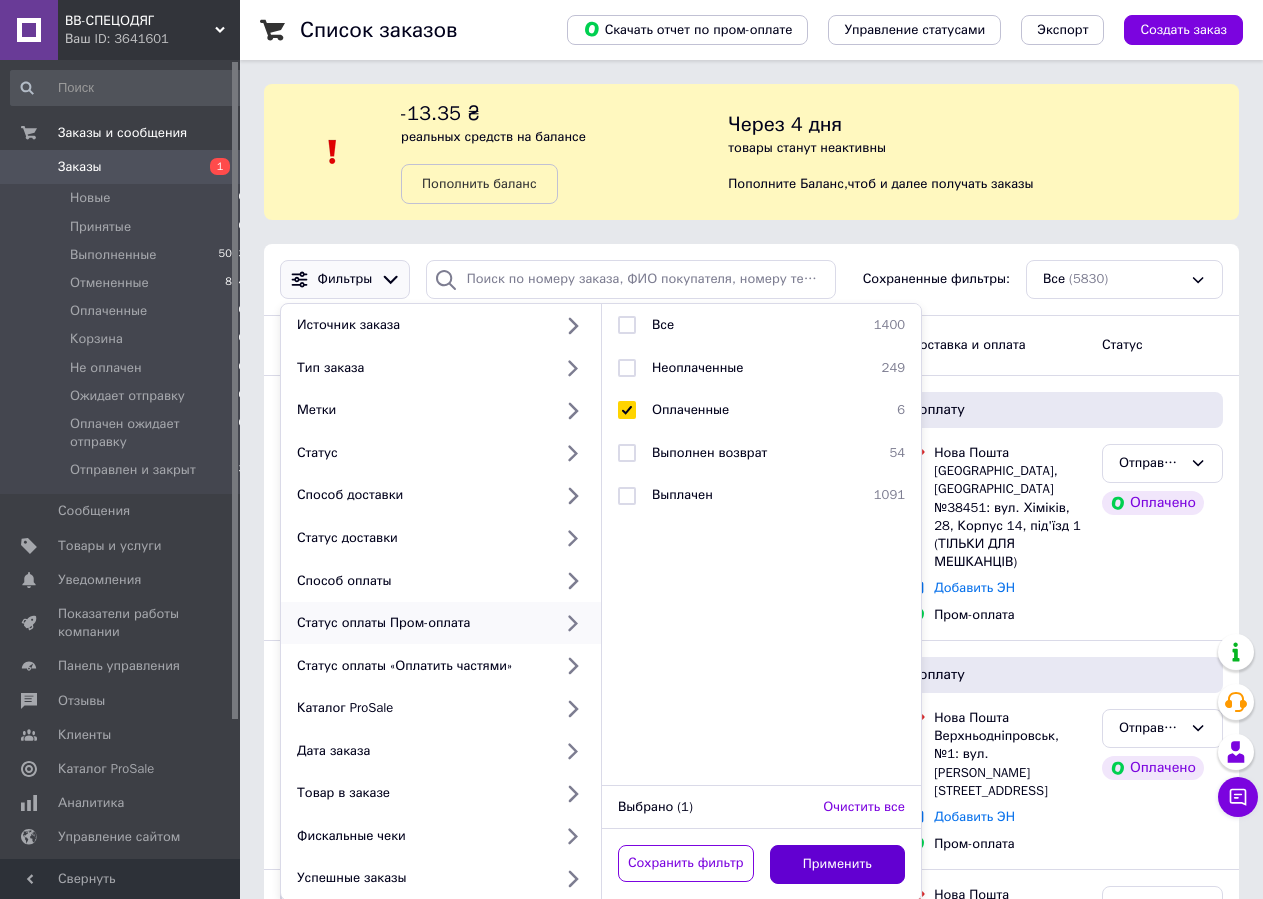 click on "Применить" at bounding box center (838, 864) 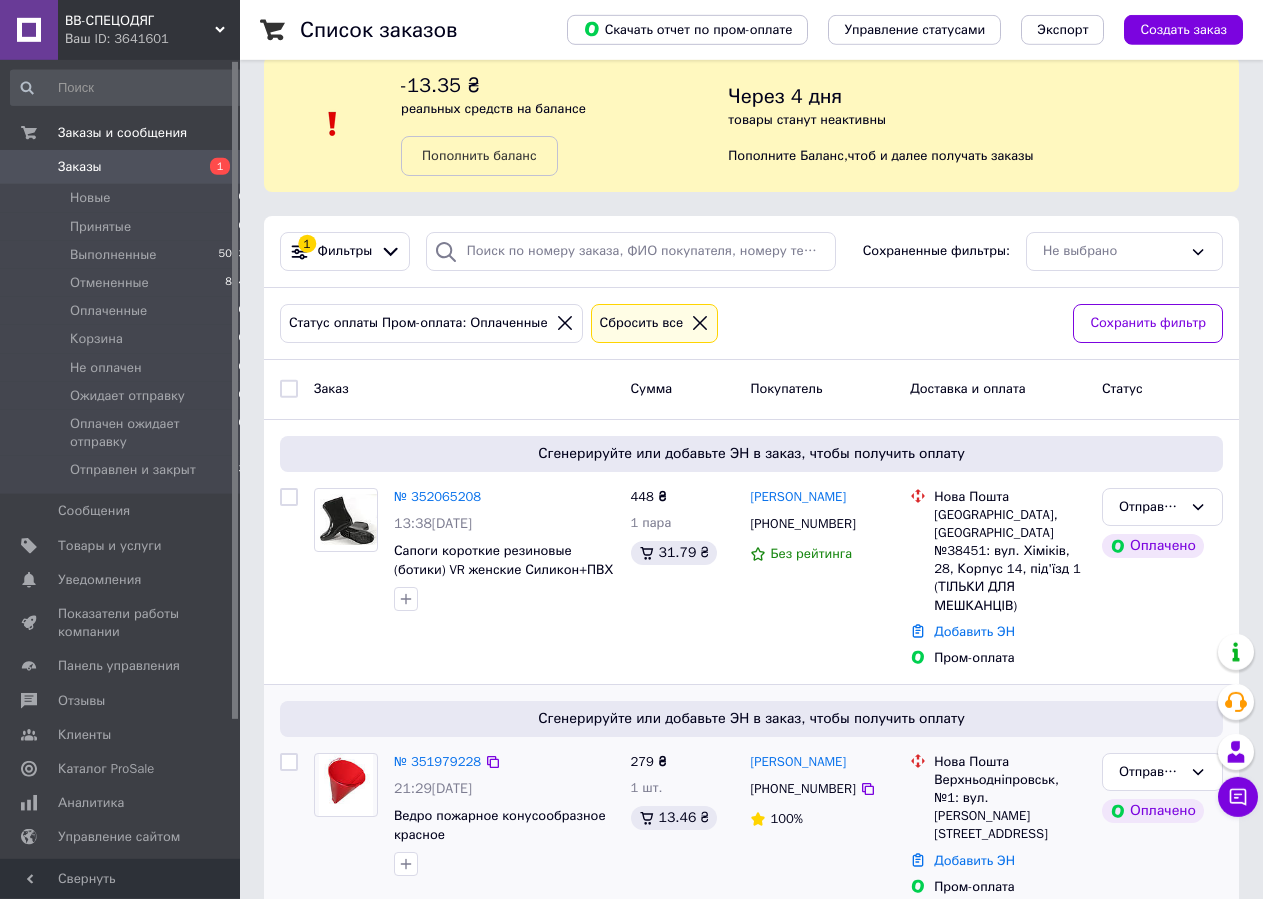 scroll, scrollTop: 26, scrollLeft: 0, axis: vertical 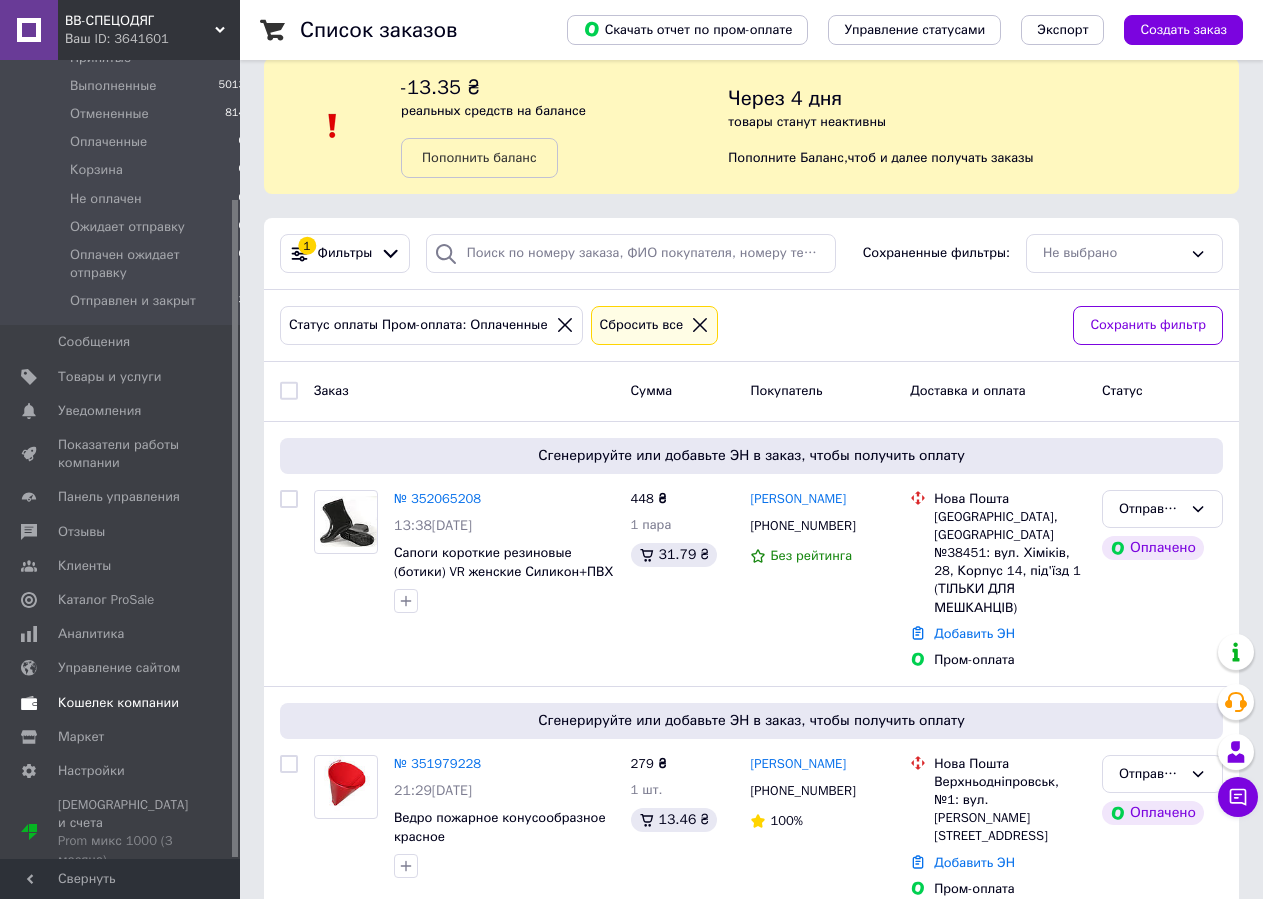 click on "Кошелек компании" at bounding box center (118, 703) 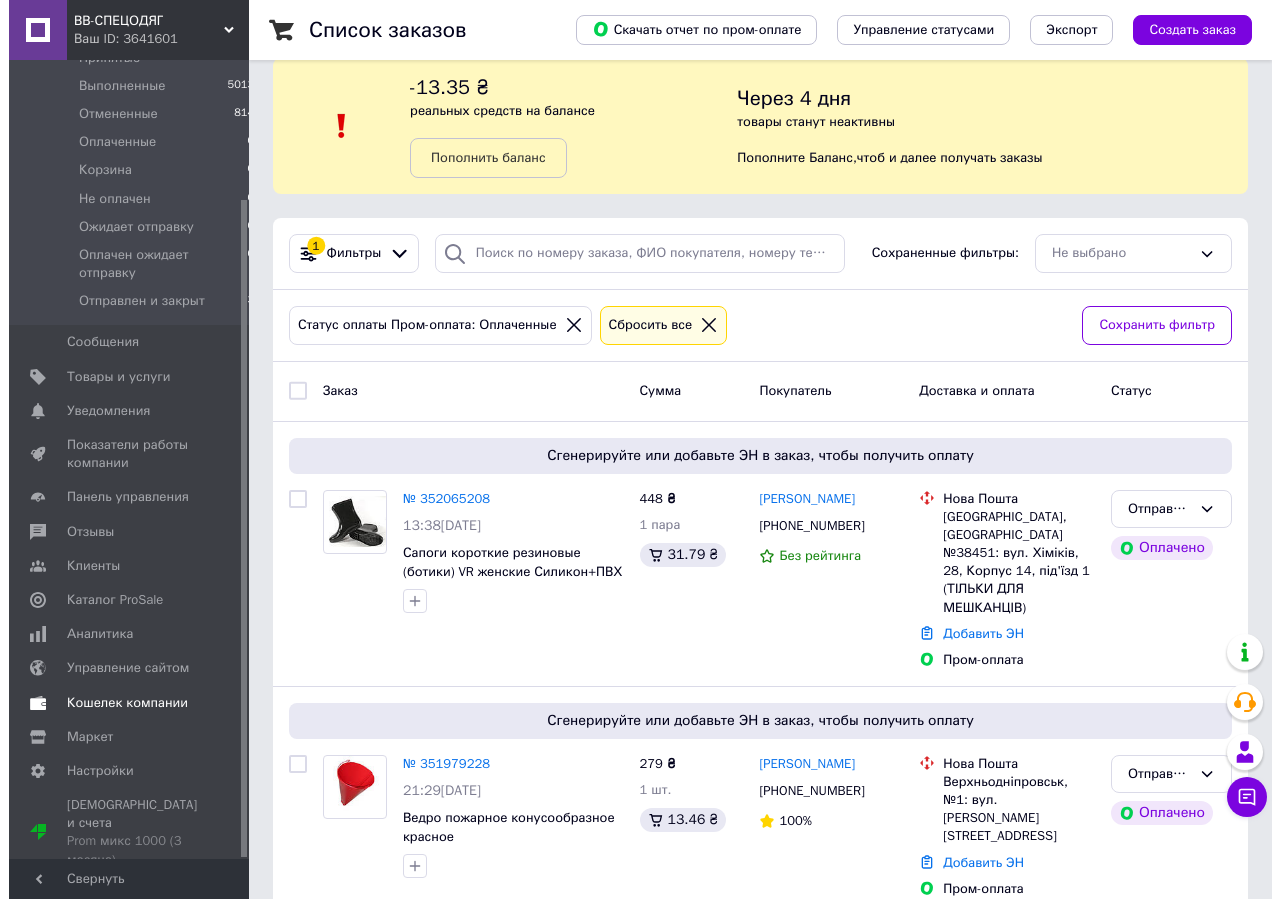 scroll, scrollTop: 0, scrollLeft: 0, axis: both 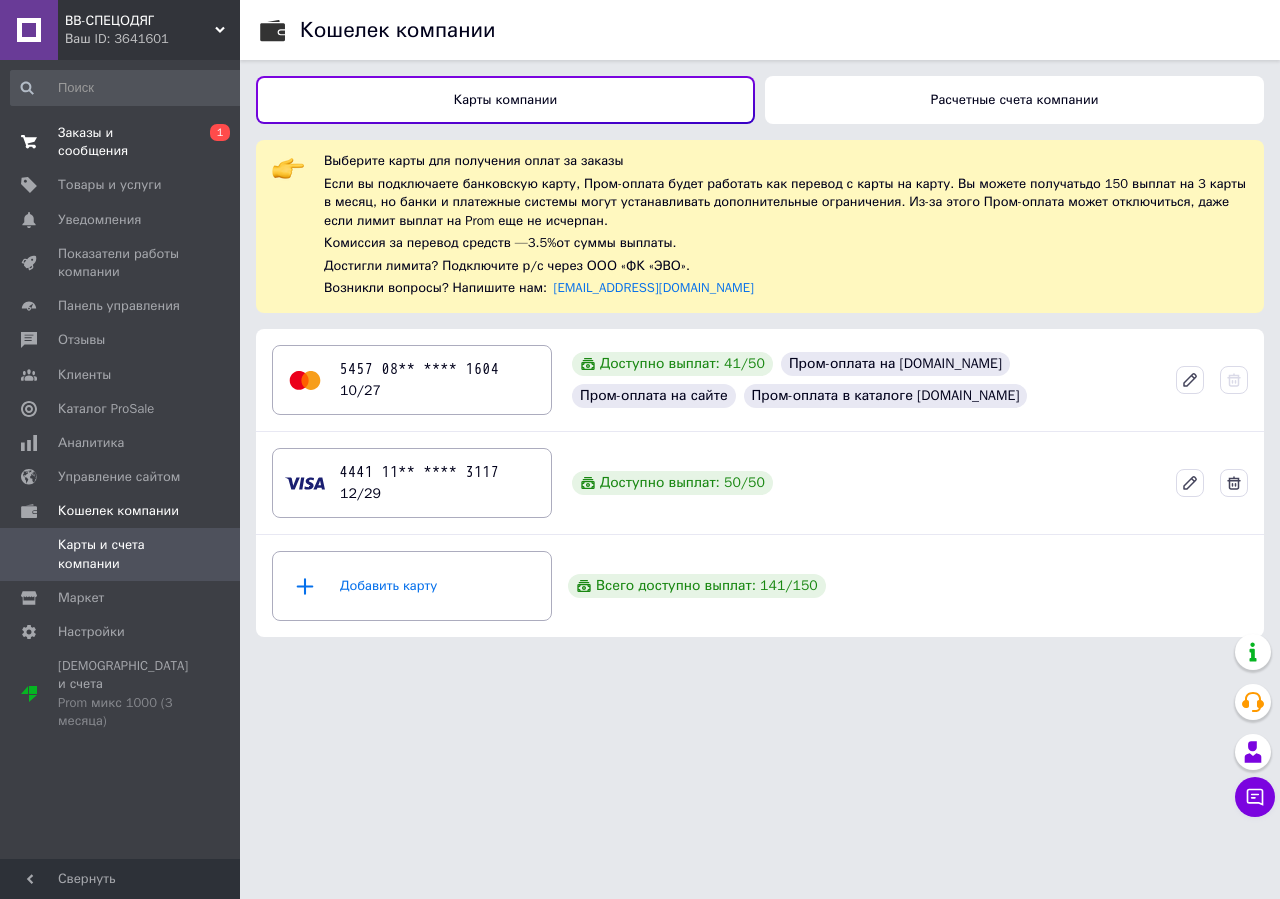click on "Заказы и сообщения" at bounding box center [121, 142] 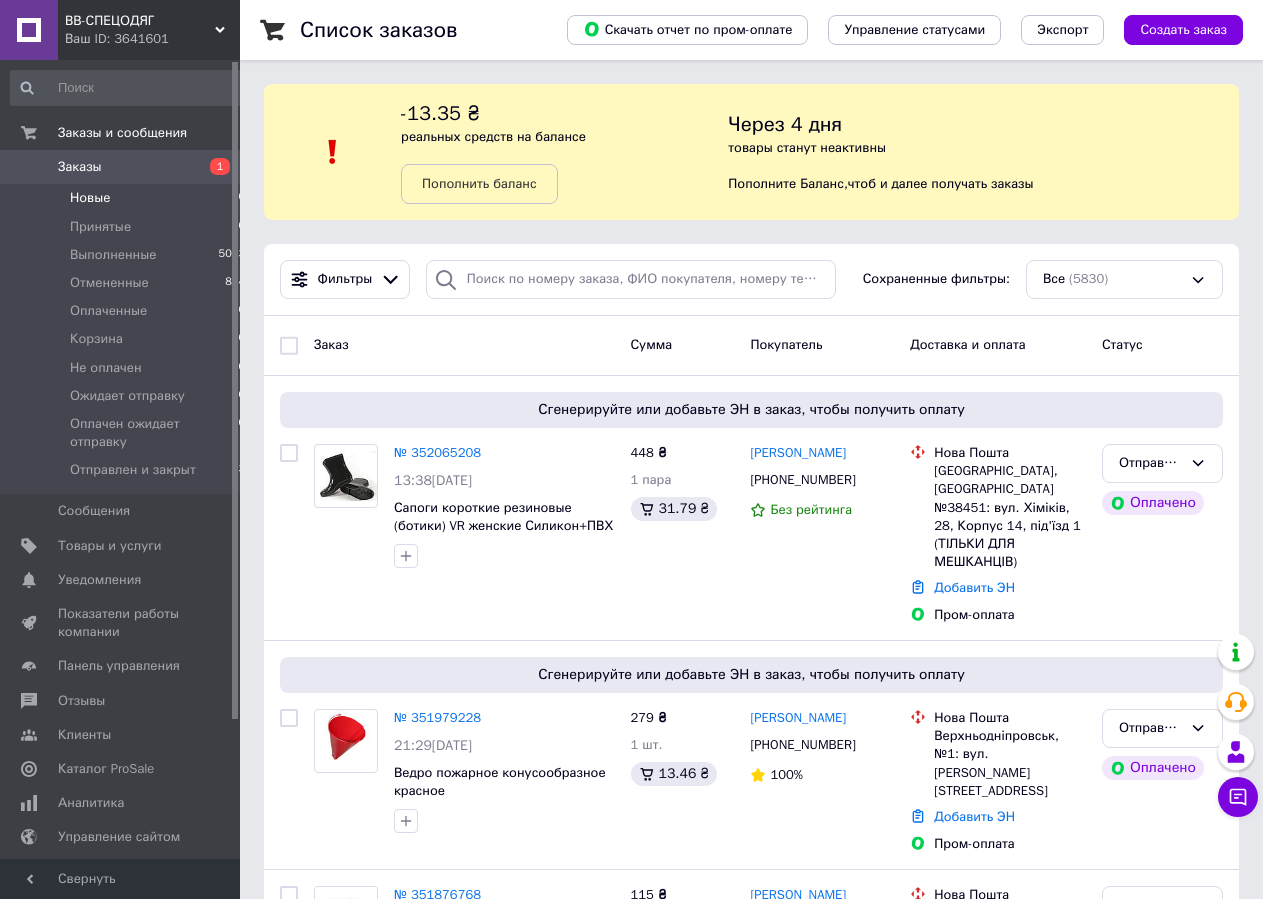 click on "Новые" at bounding box center (90, 198) 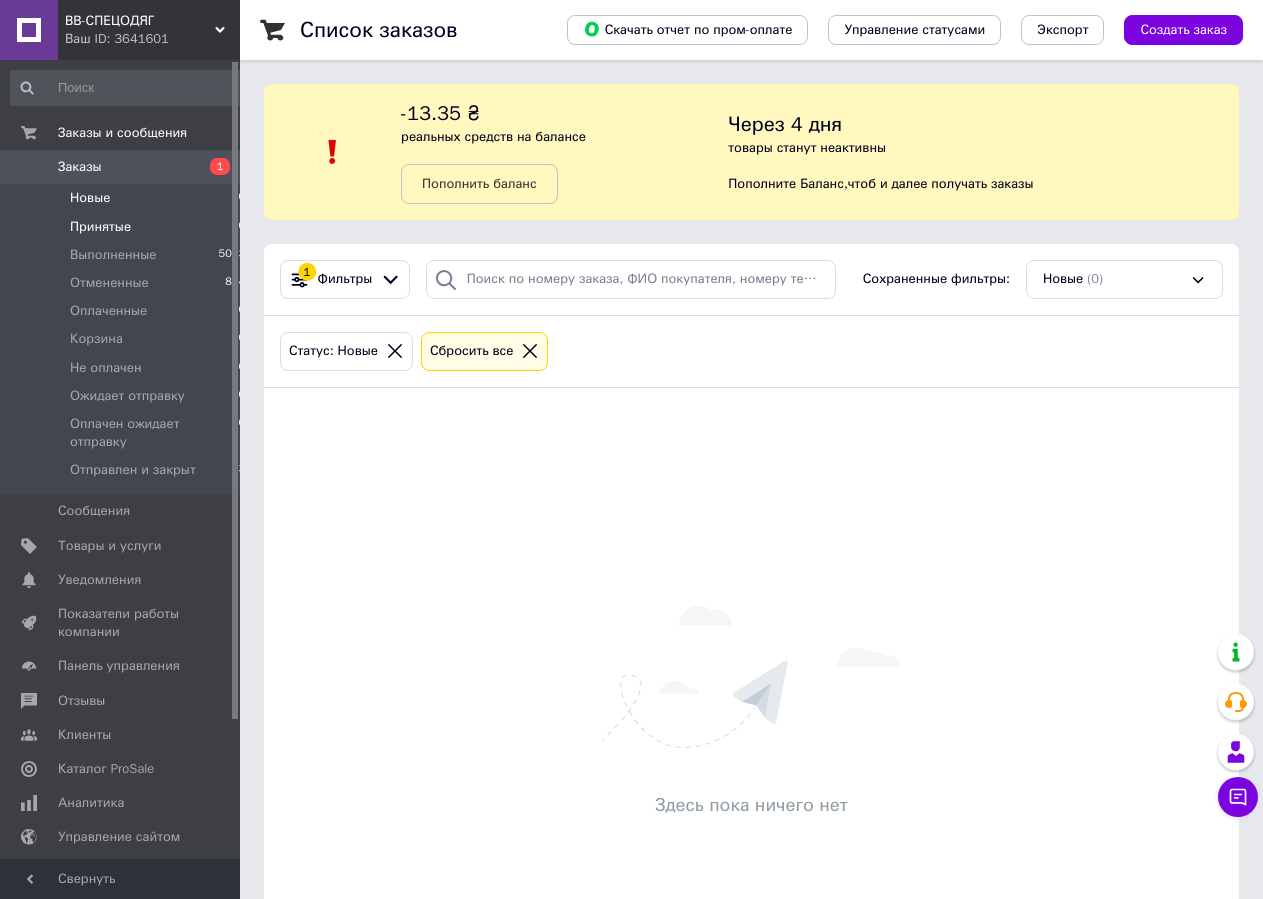 click on "Принятые" at bounding box center (100, 227) 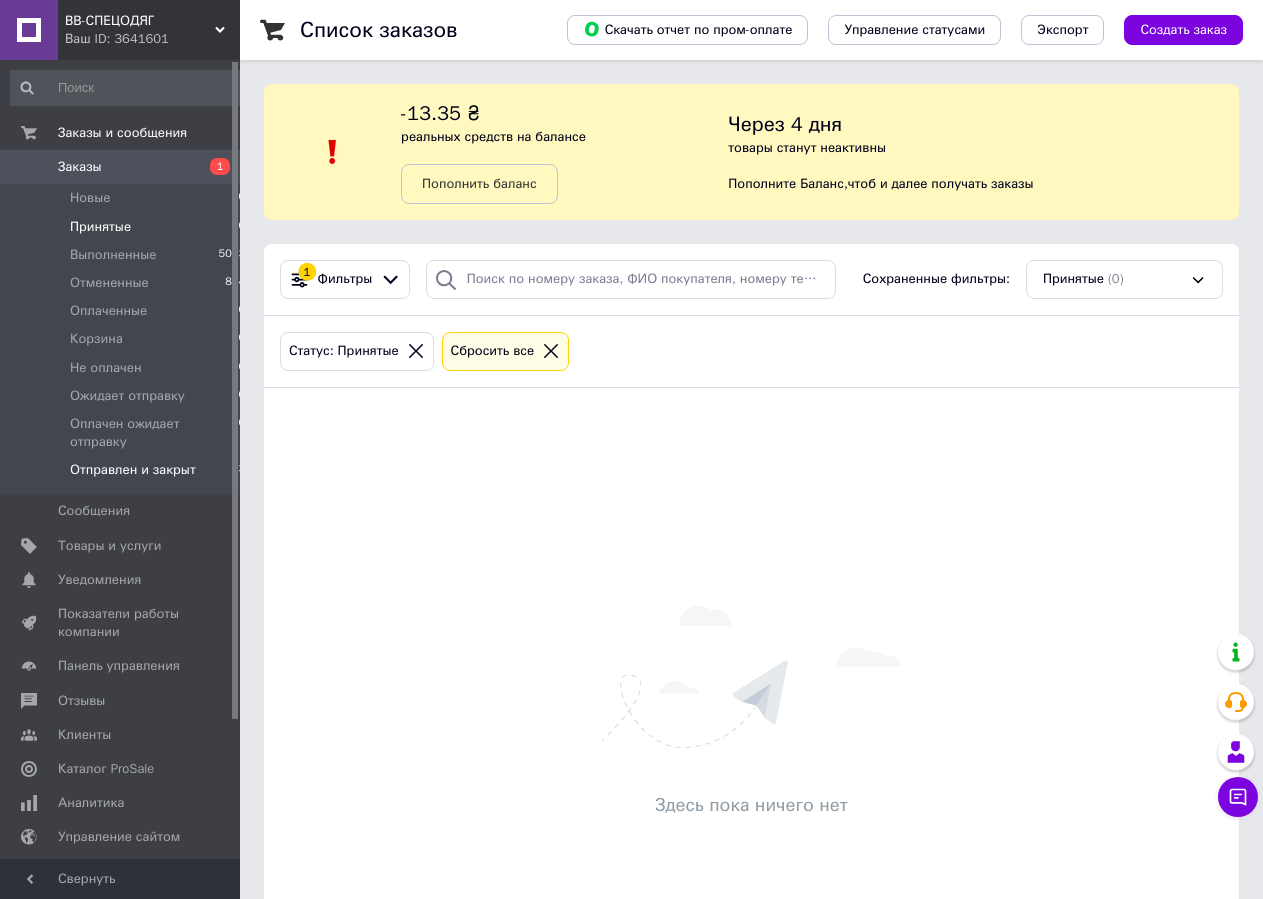 click on "Отправлен и закрыт 3" at bounding box center (128, 475) 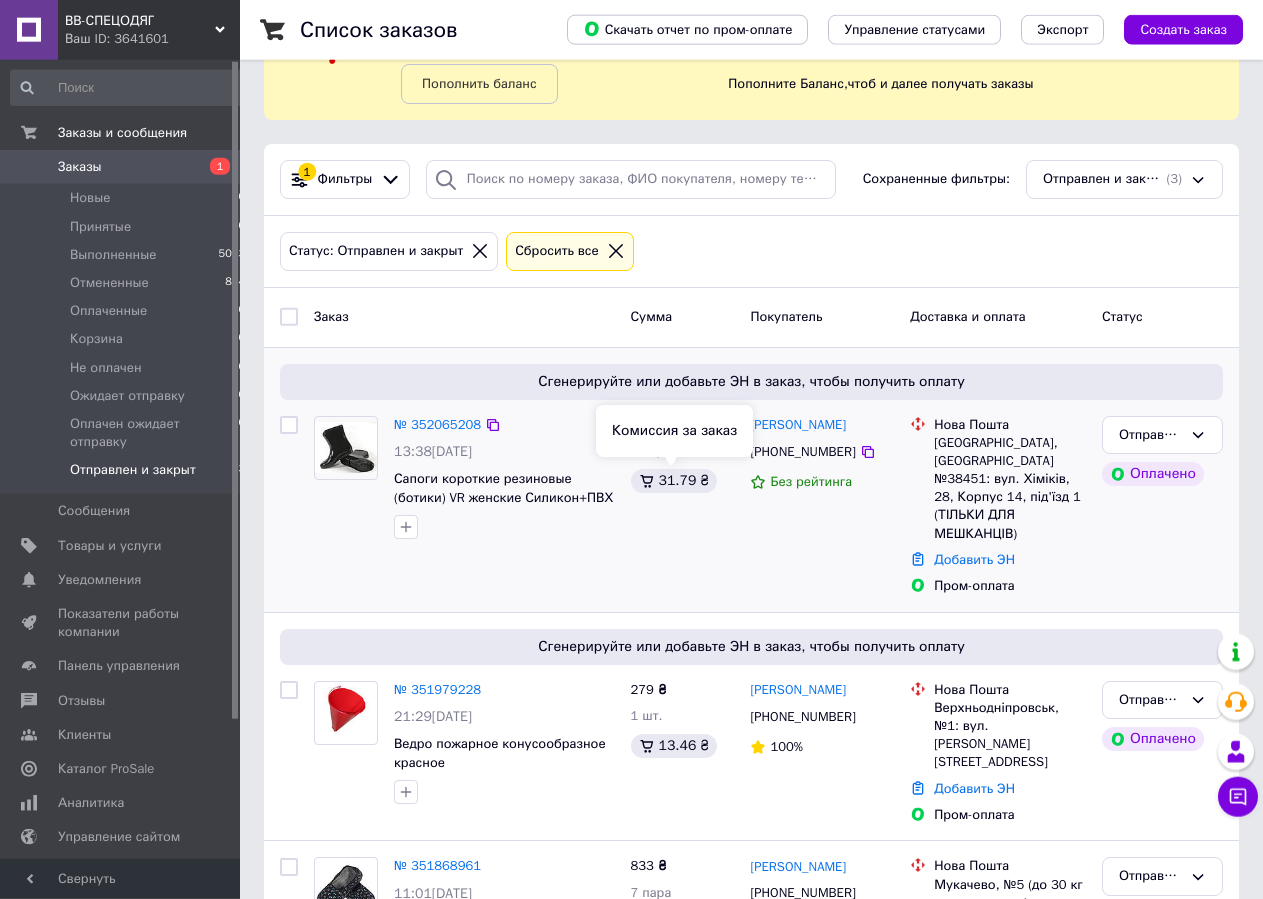 scroll, scrollTop: 186, scrollLeft: 0, axis: vertical 